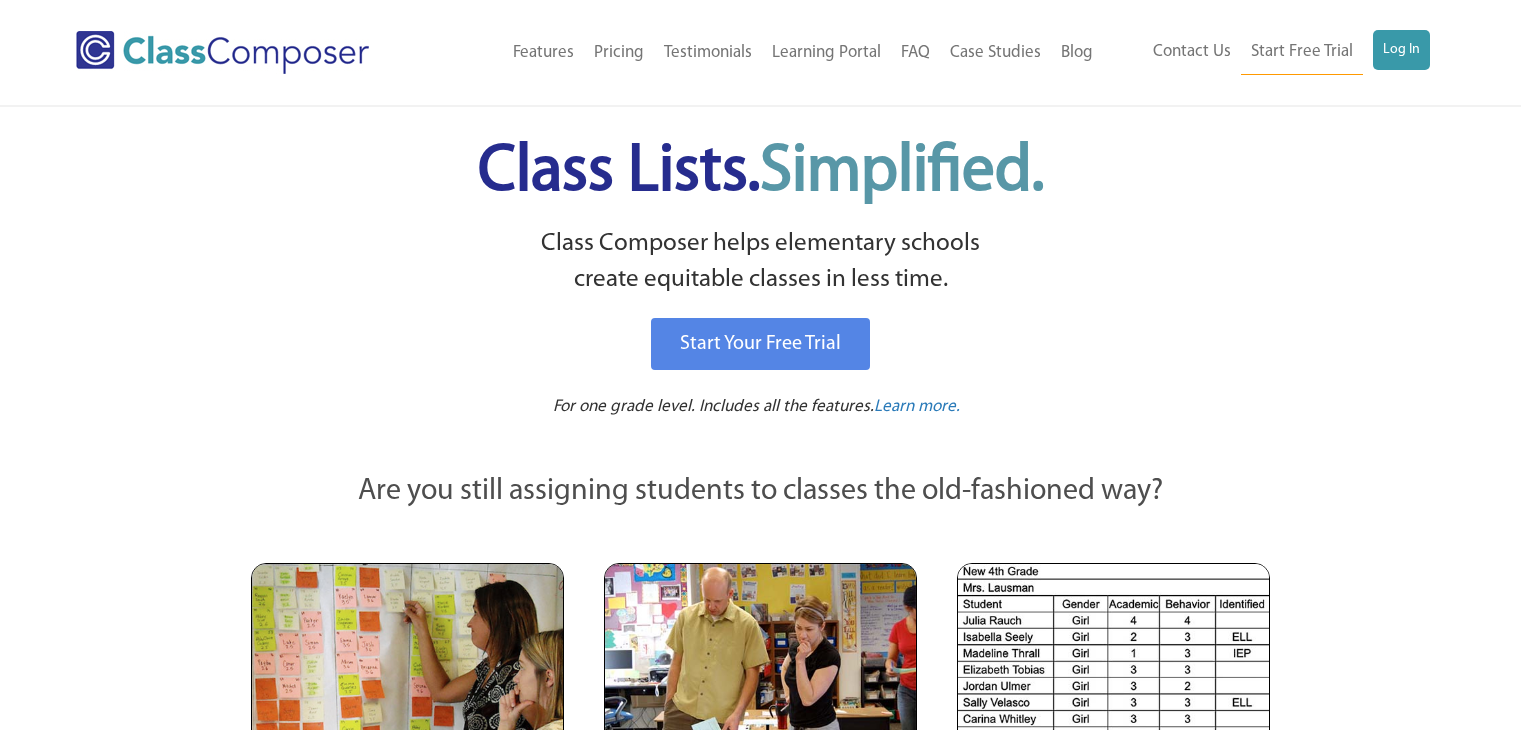 scroll, scrollTop: 0, scrollLeft: 0, axis: both 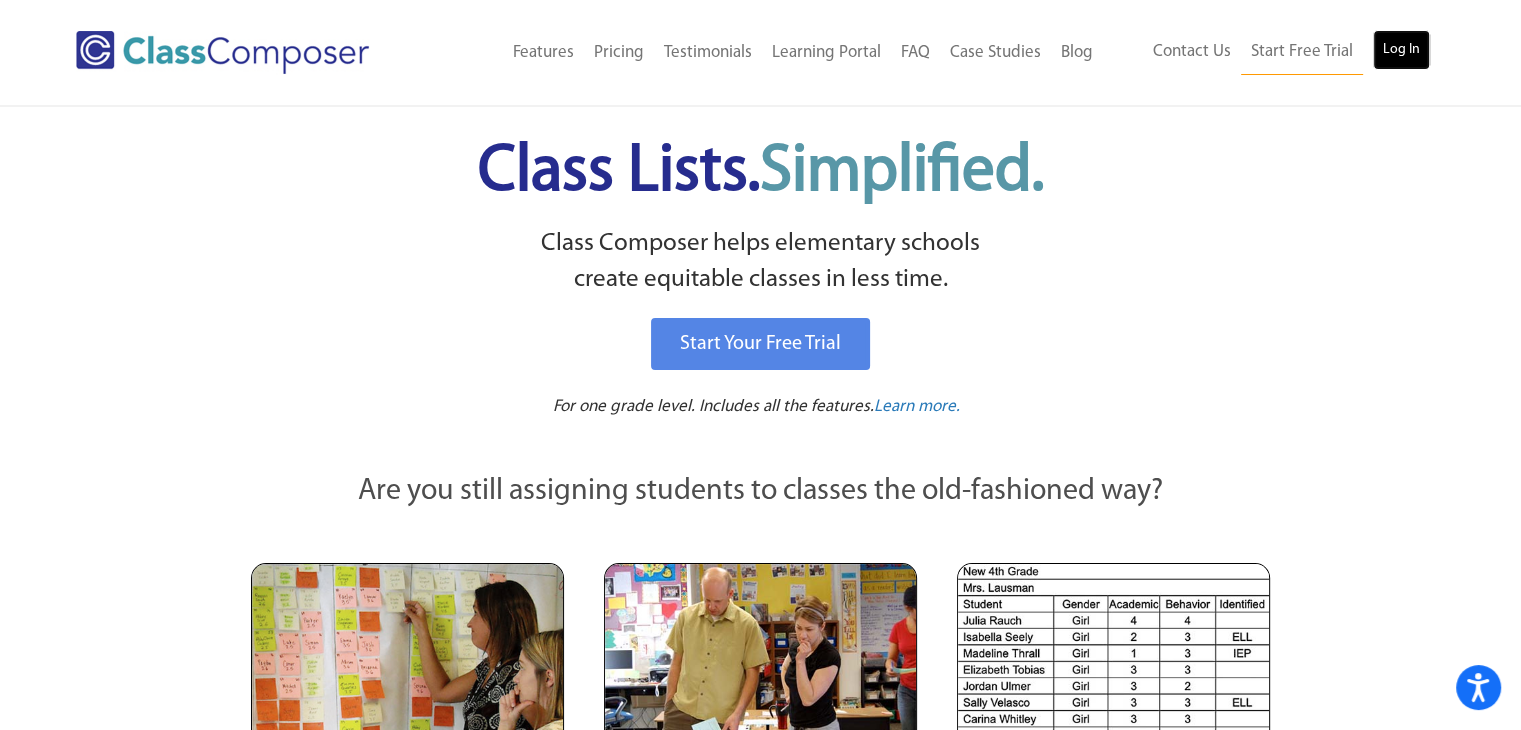 click on "Log In" at bounding box center [1401, 50] 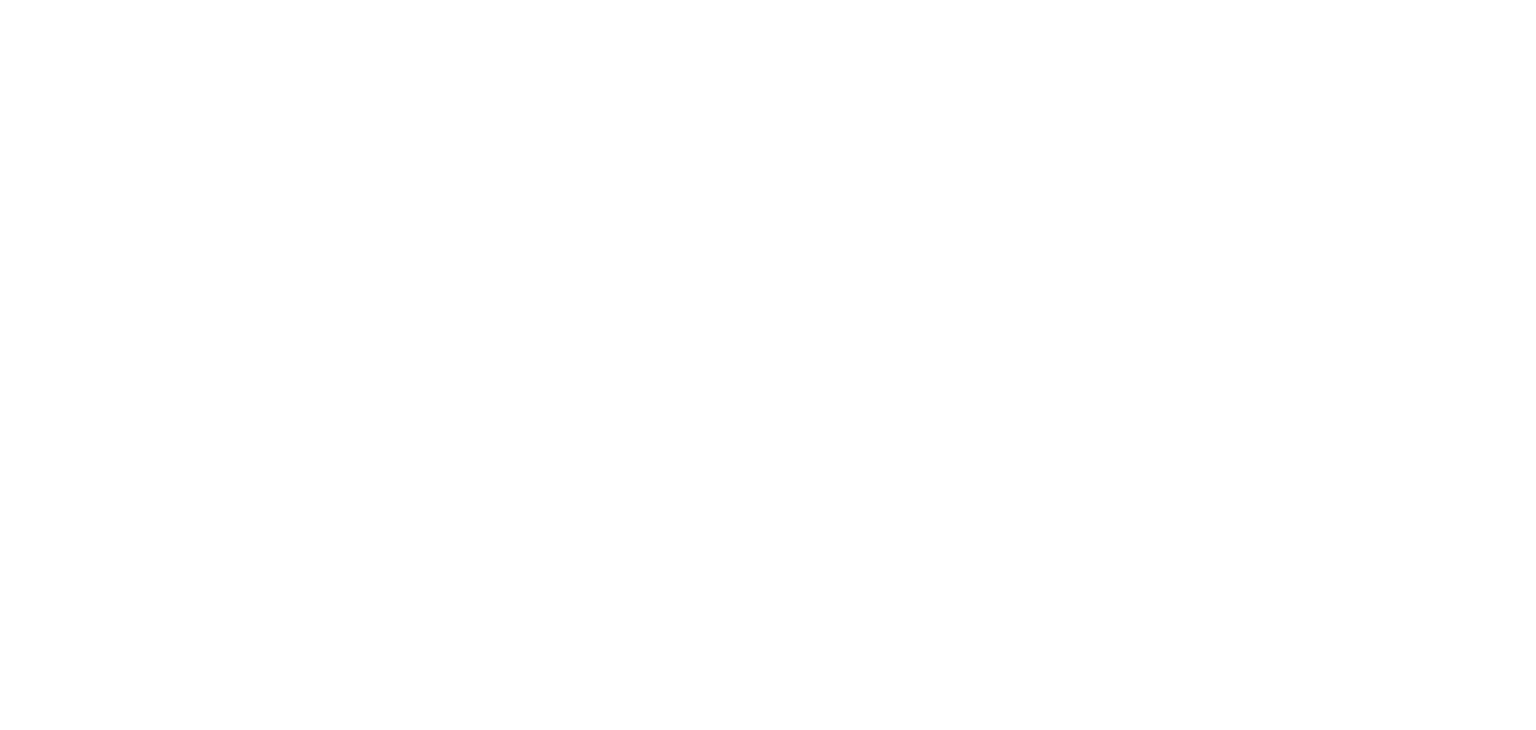 scroll, scrollTop: 0, scrollLeft: 0, axis: both 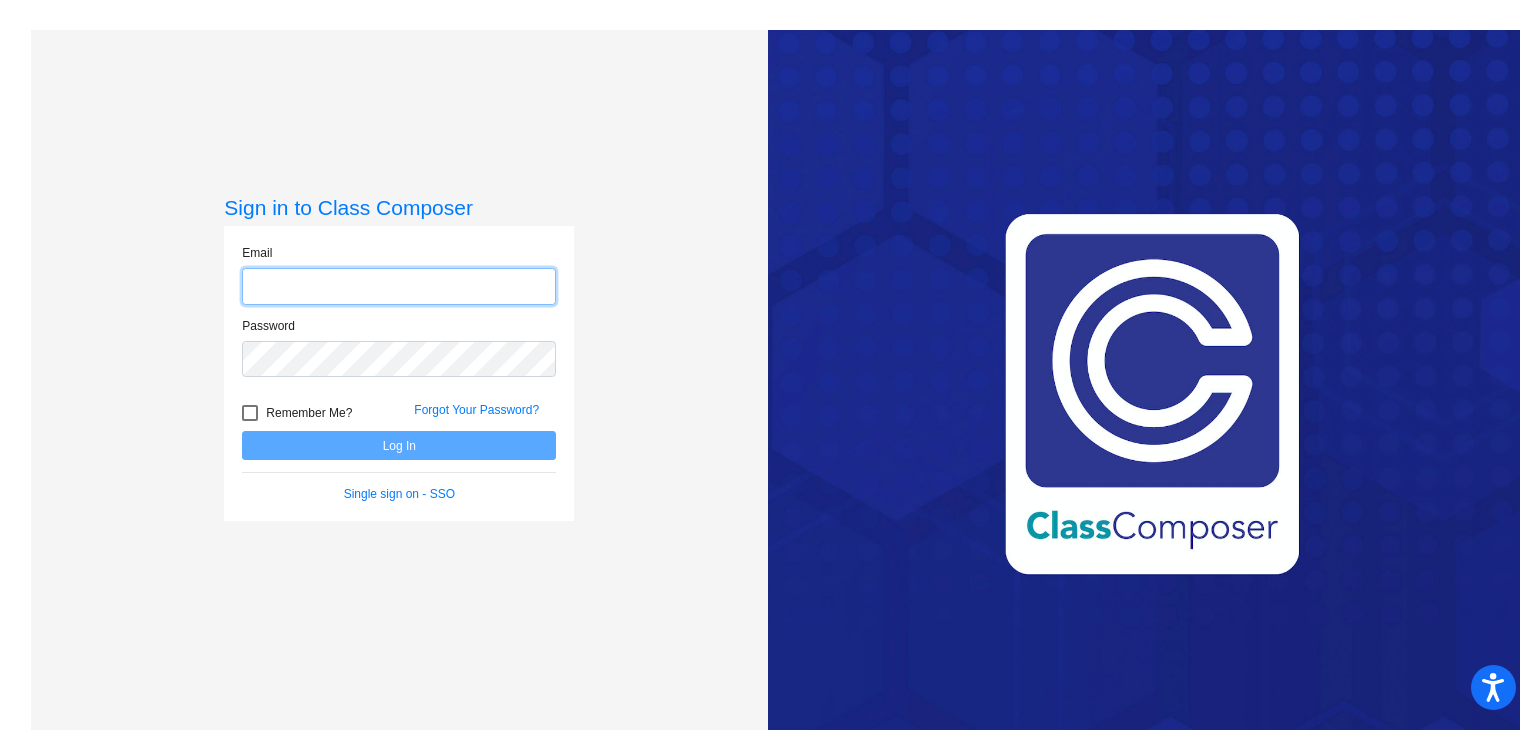 click 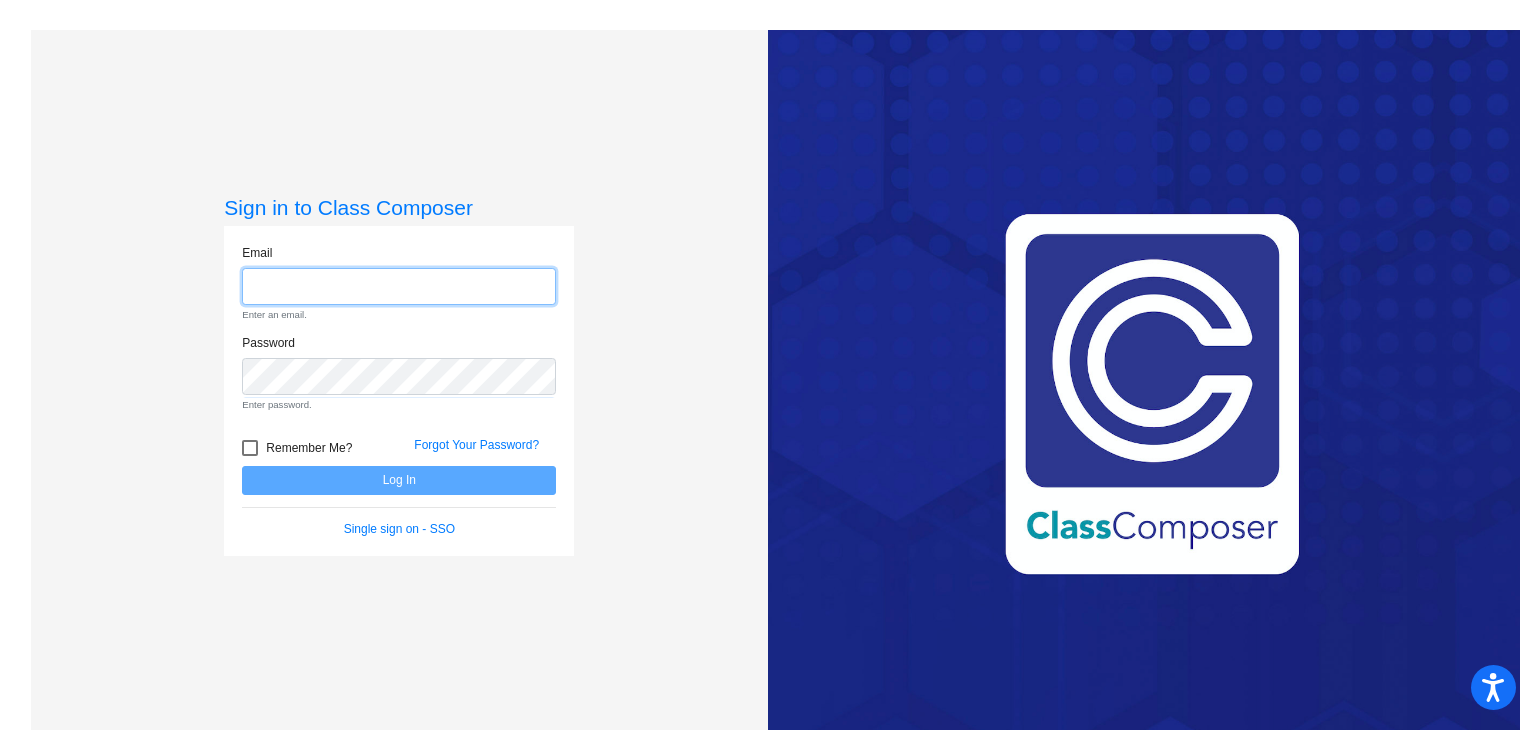 click 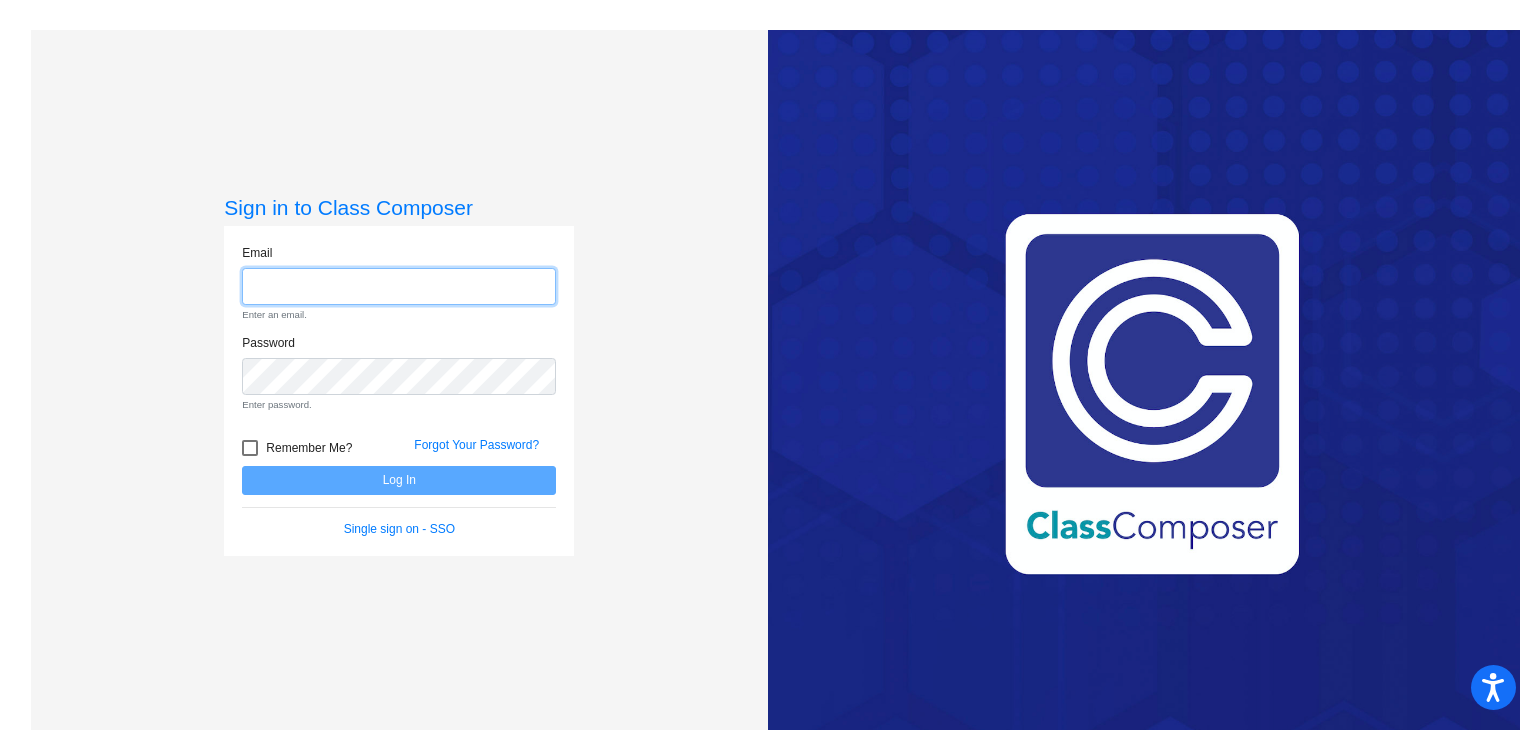 type on "8" 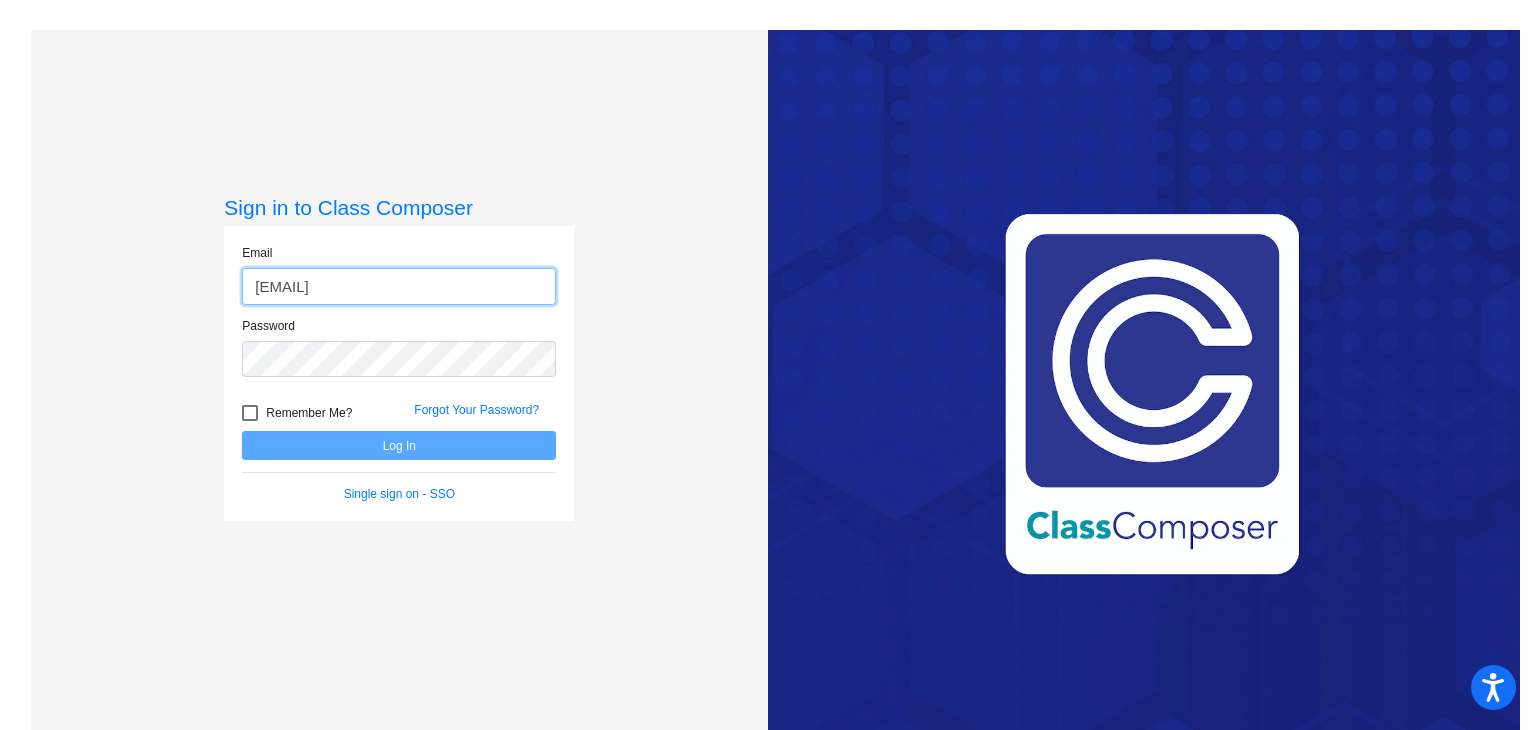 type on "[EMAIL]" 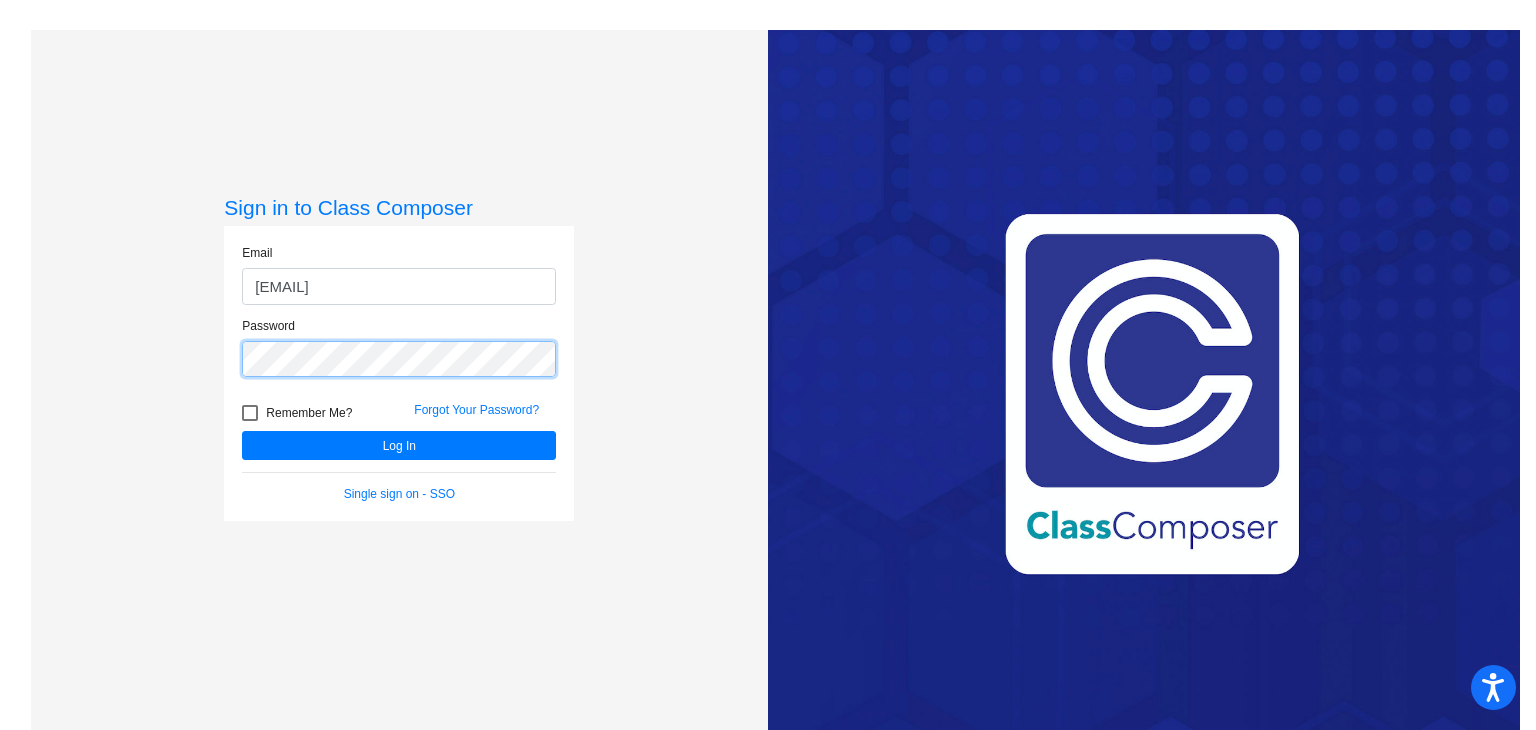 click on "Log In" 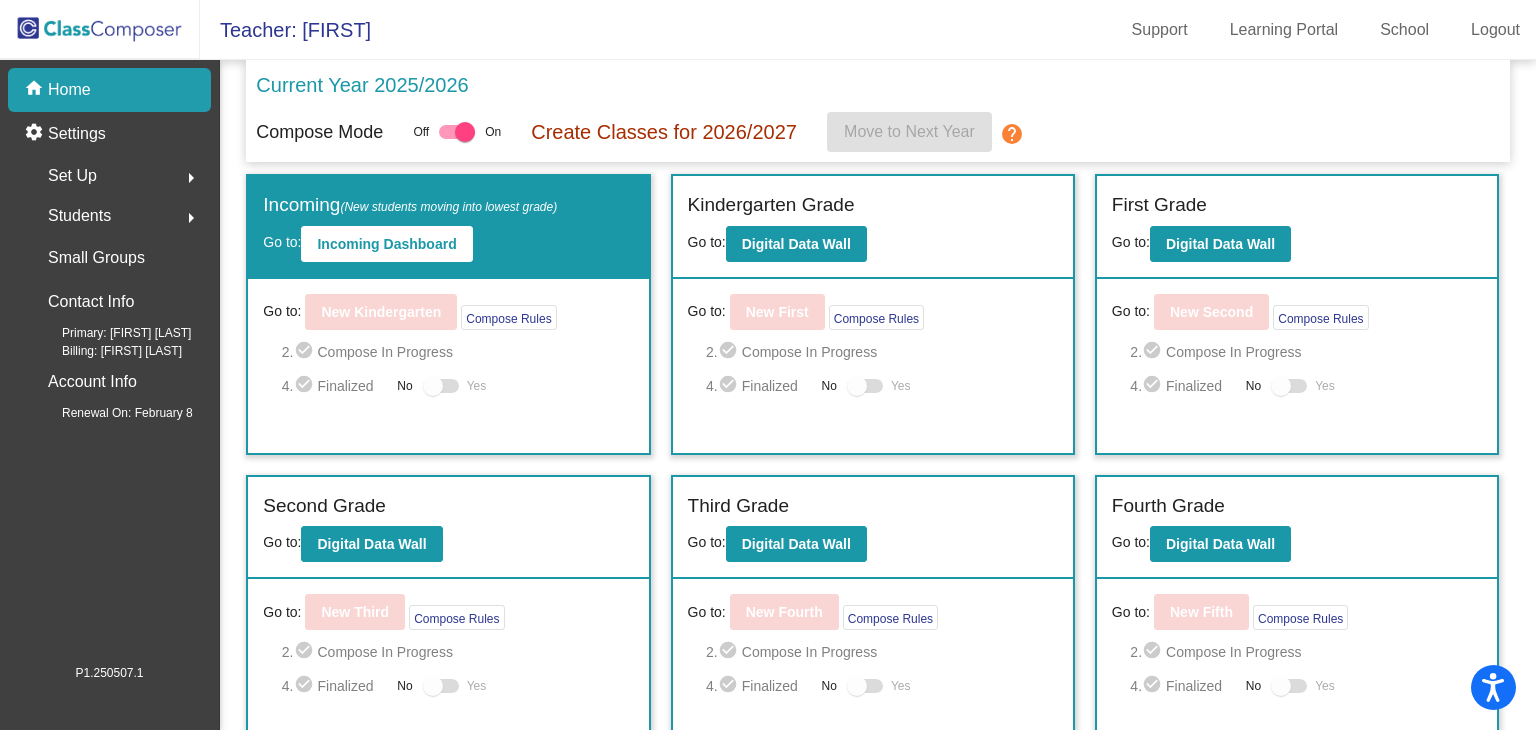 click on "Current Year 2025/2026" 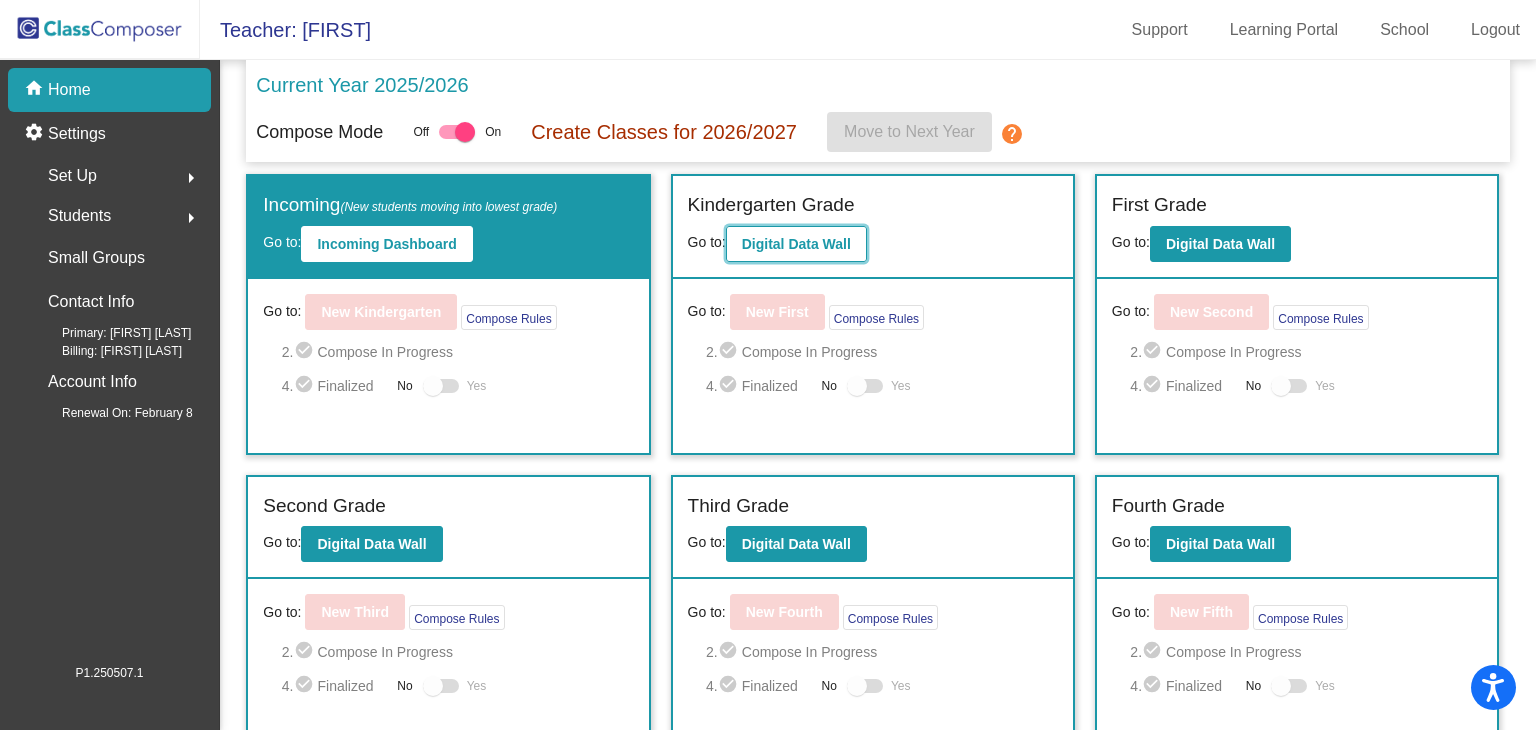 click on "Digital Data Wall" 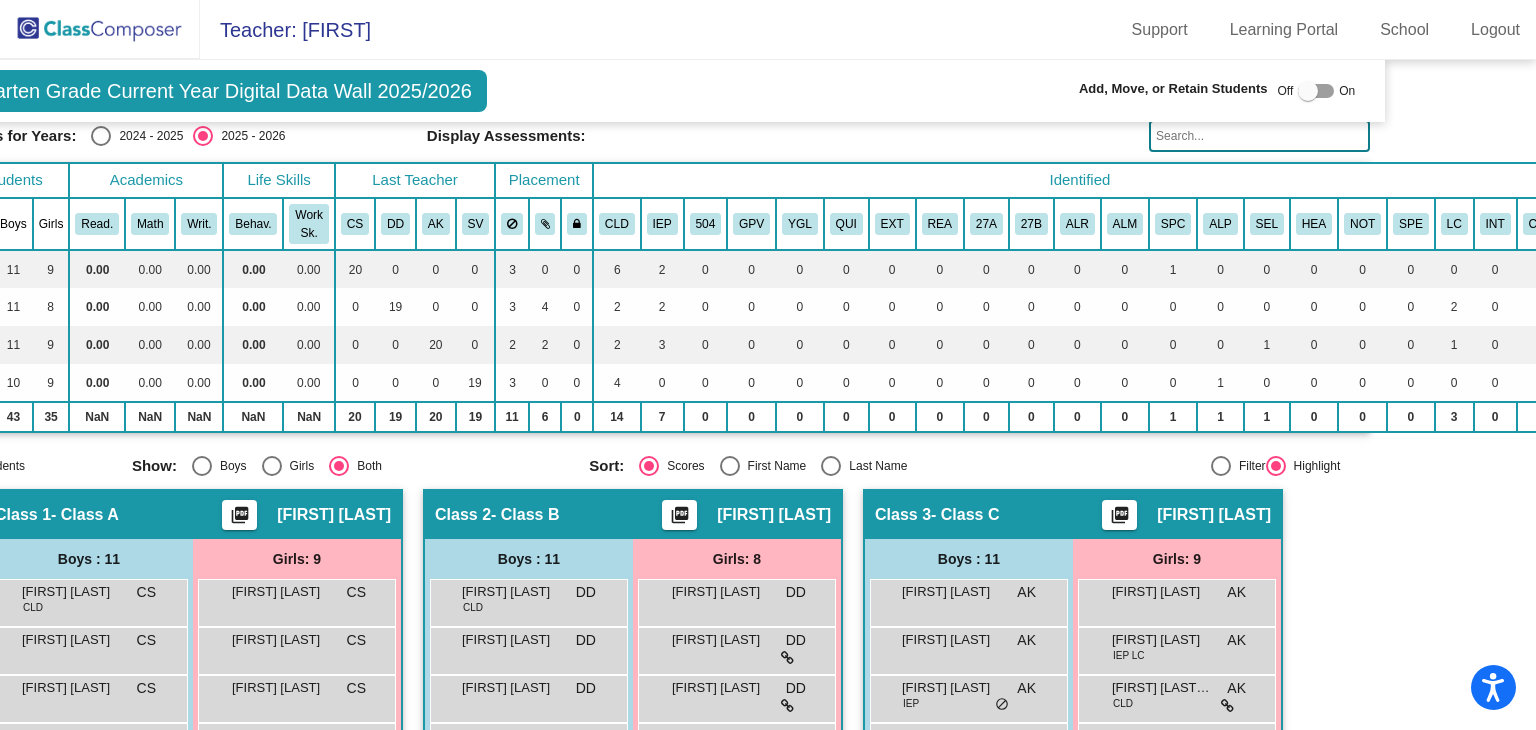 scroll, scrollTop: 124, scrollLeft: 148, axis: both 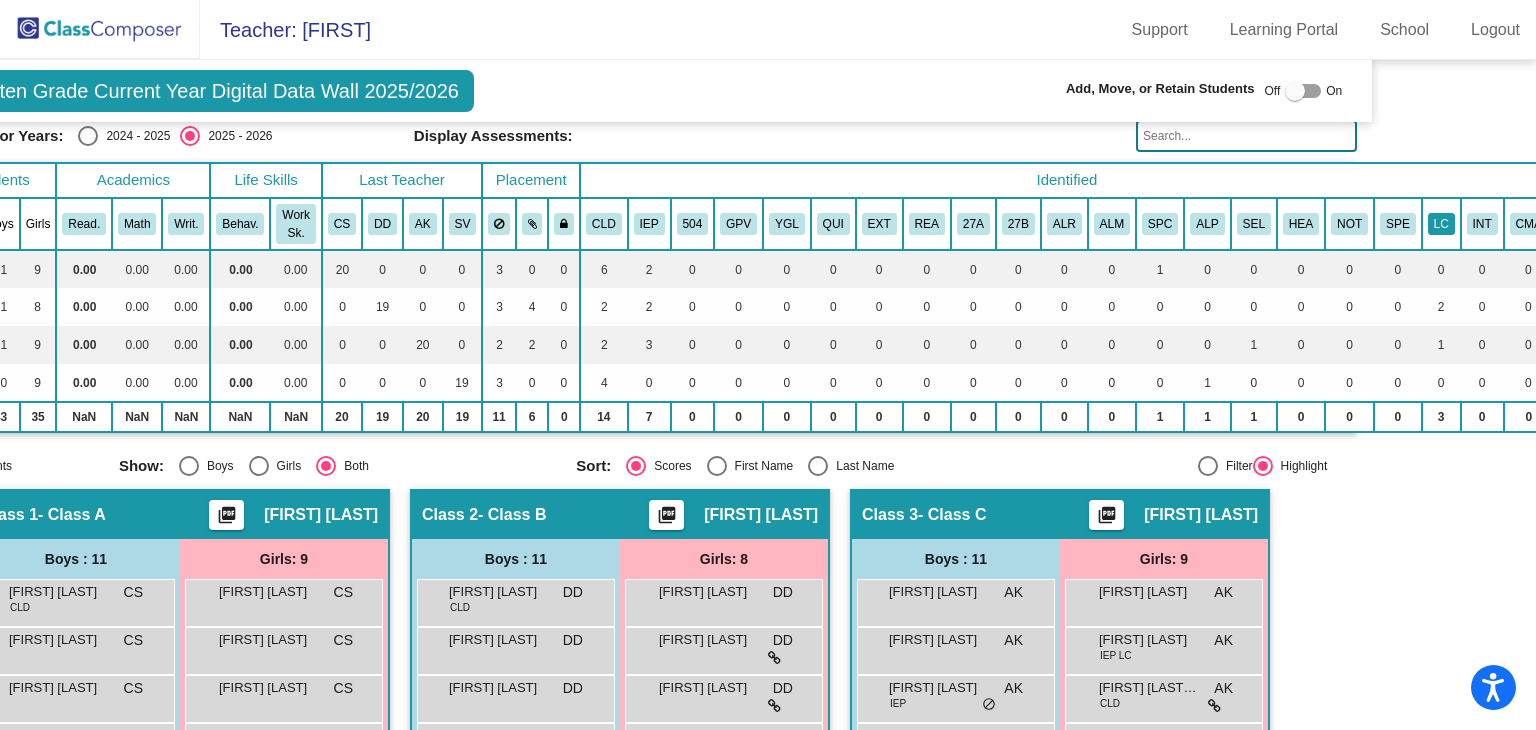 click on "LC" 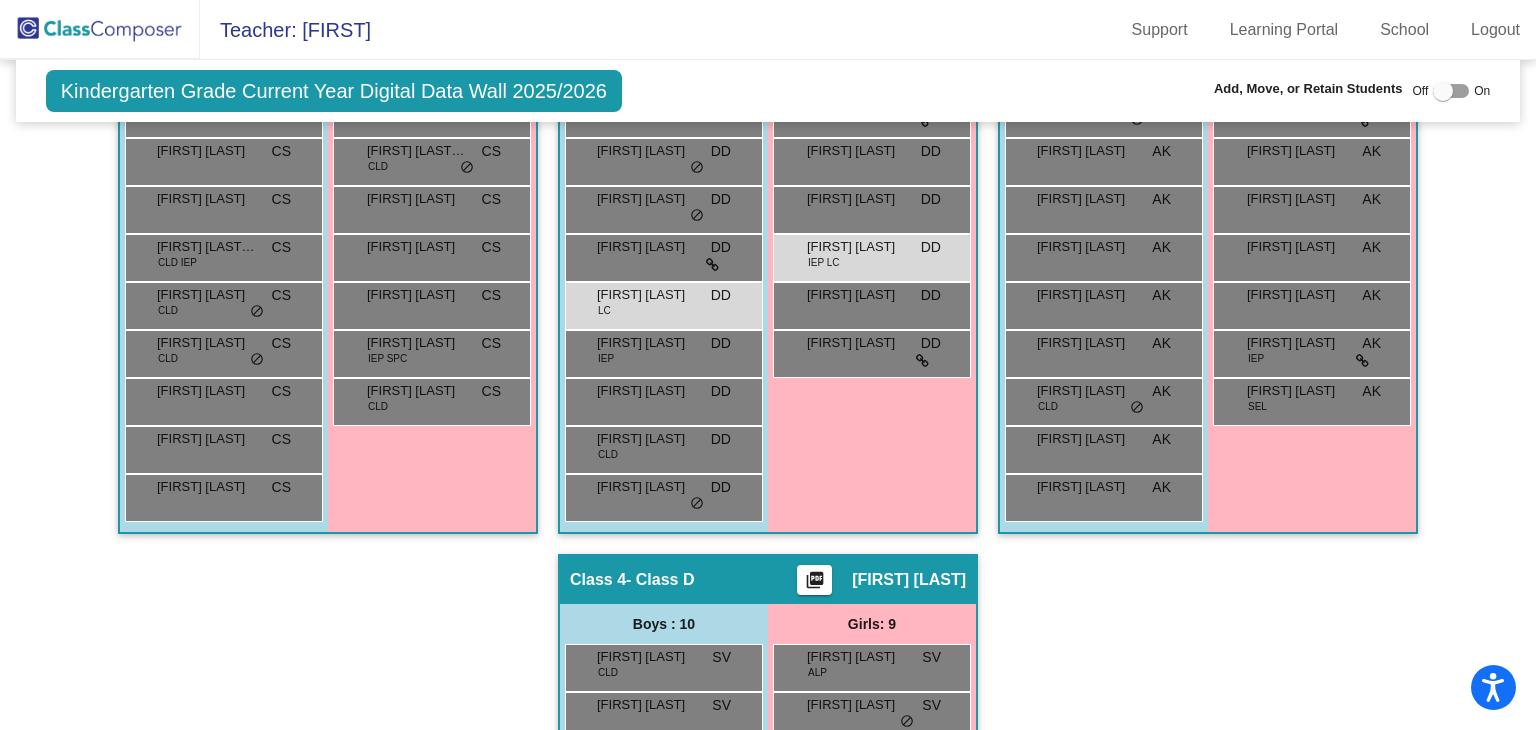 scroll, scrollTop: 0, scrollLeft: 0, axis: both 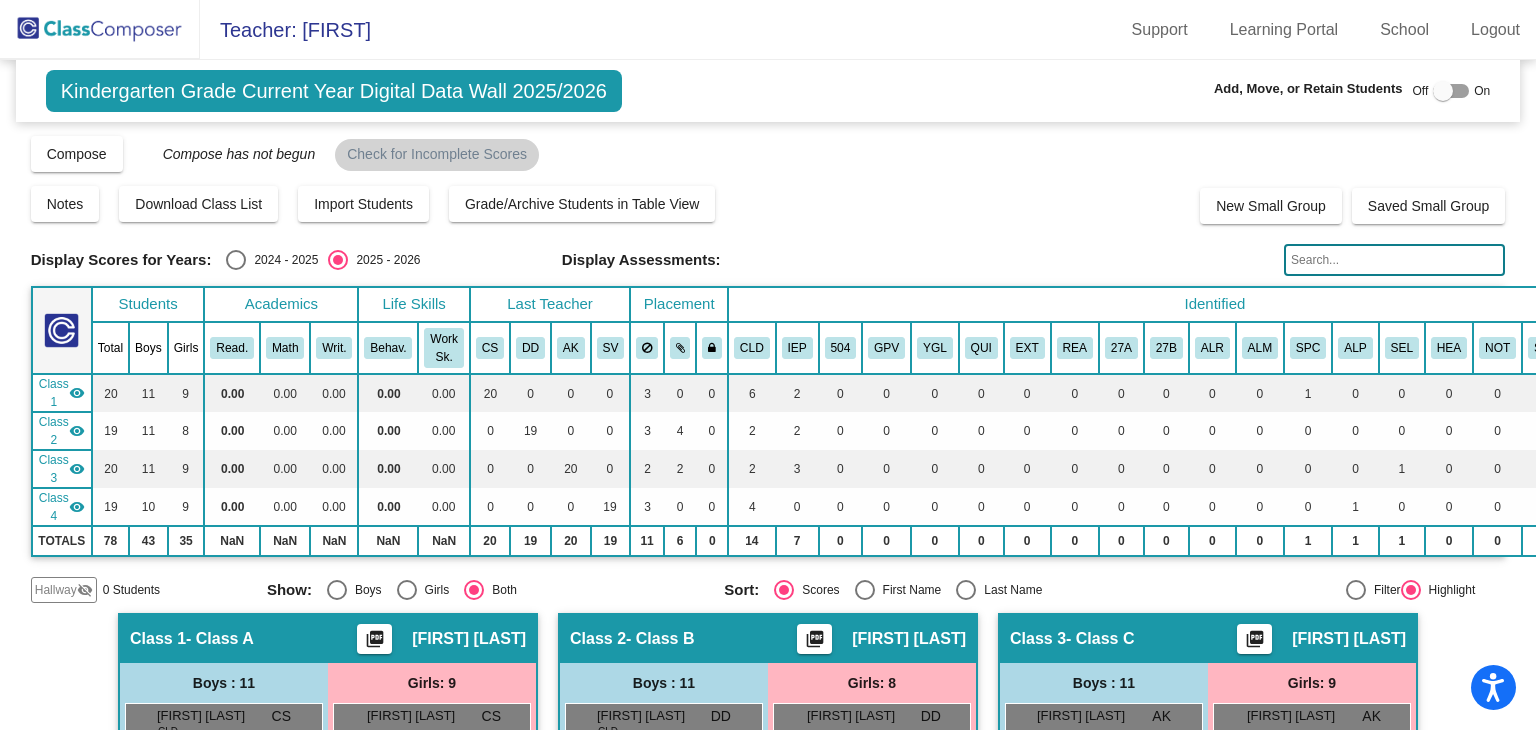 click 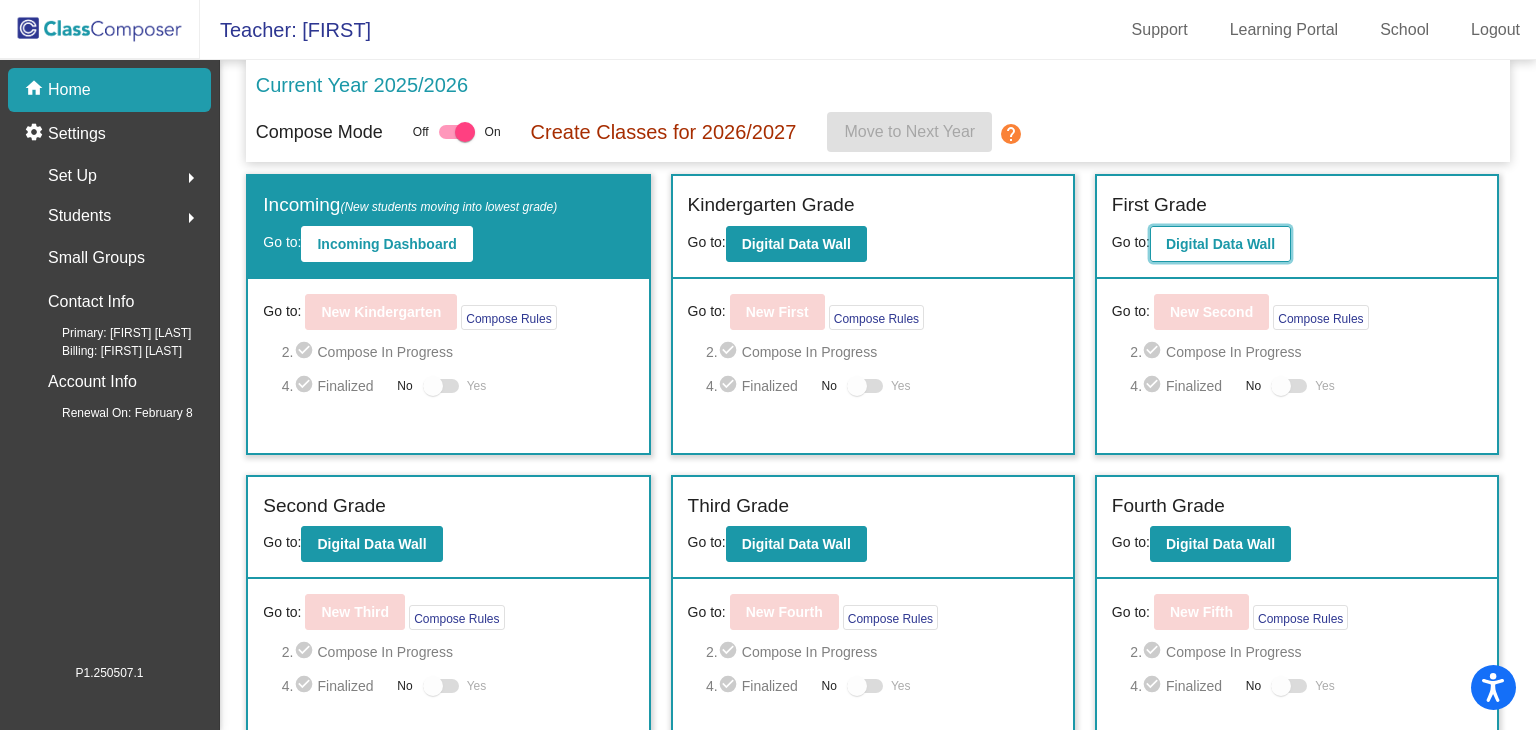 click on "Digital Data Wall" 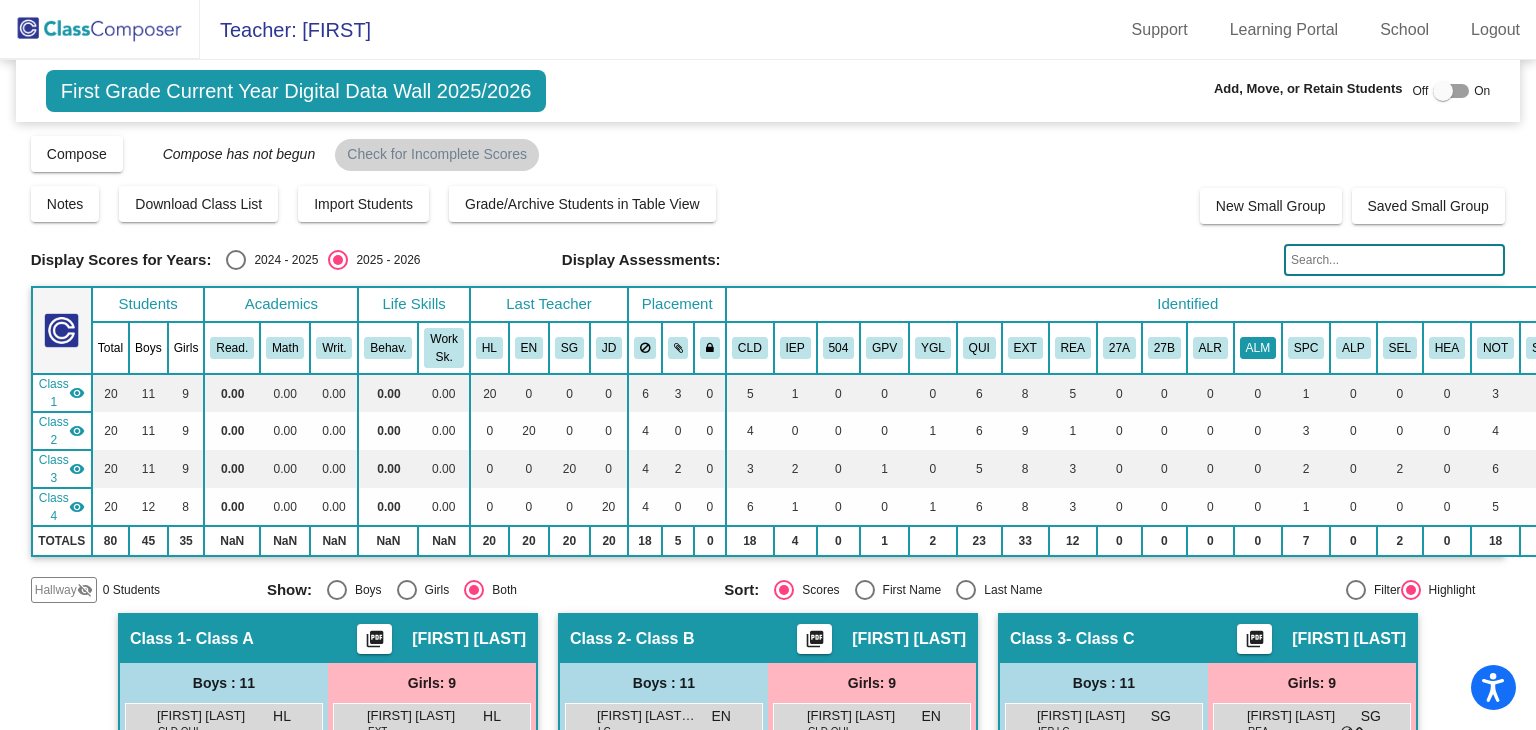 scroll, scrollTop: 0, scrollLeft: 96, axis: horizontal 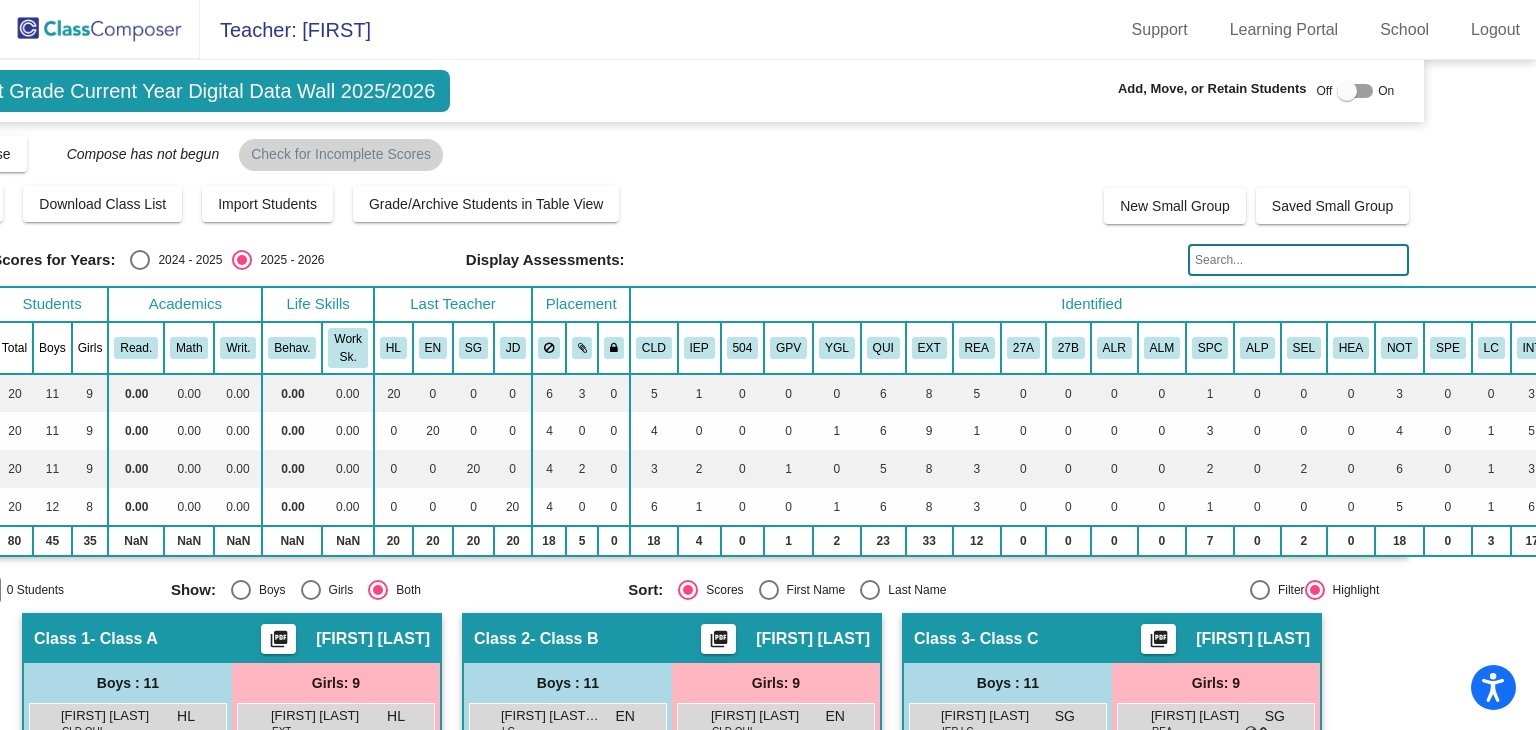 click on "LC" 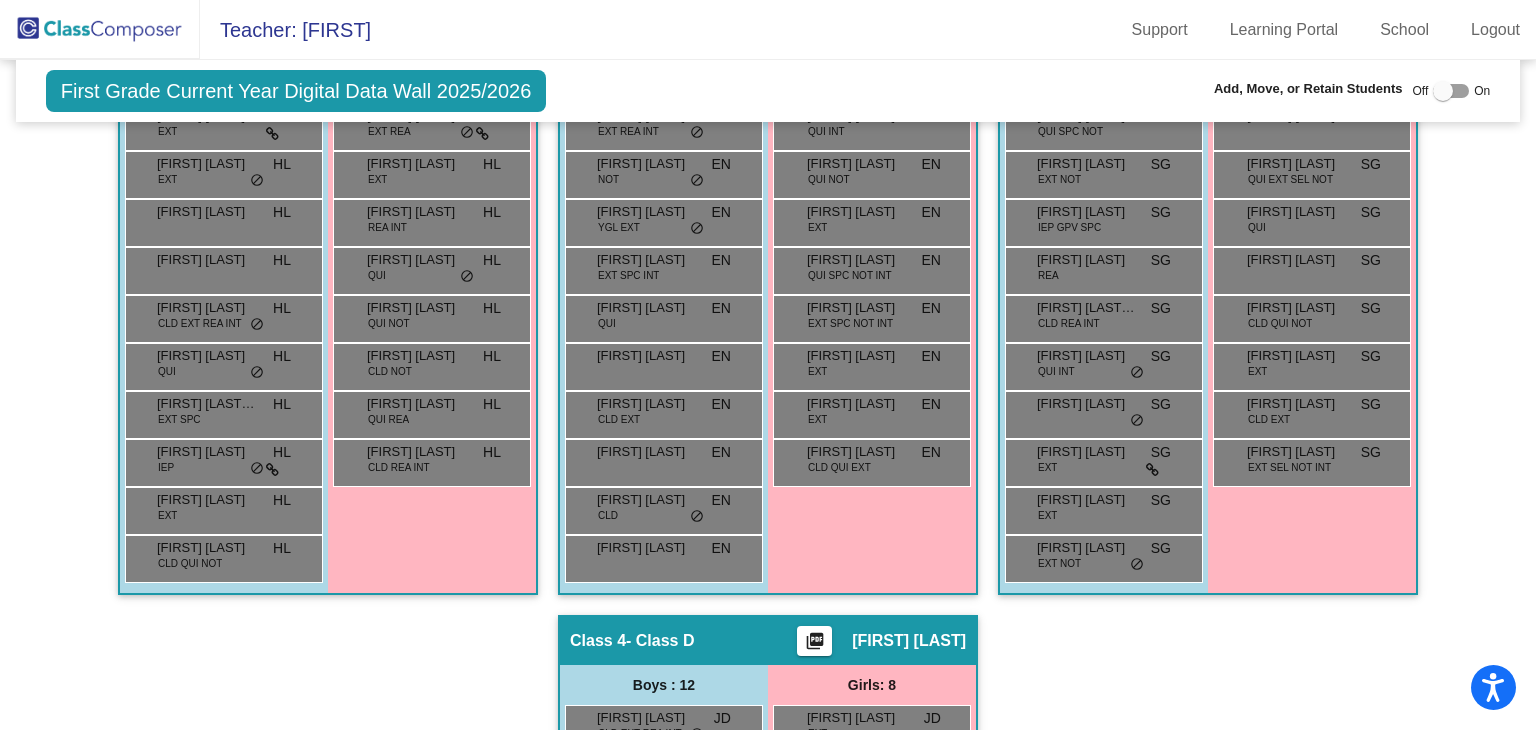 scroll, scrollTop: 650, scrollLeft: 0, axis: vertical 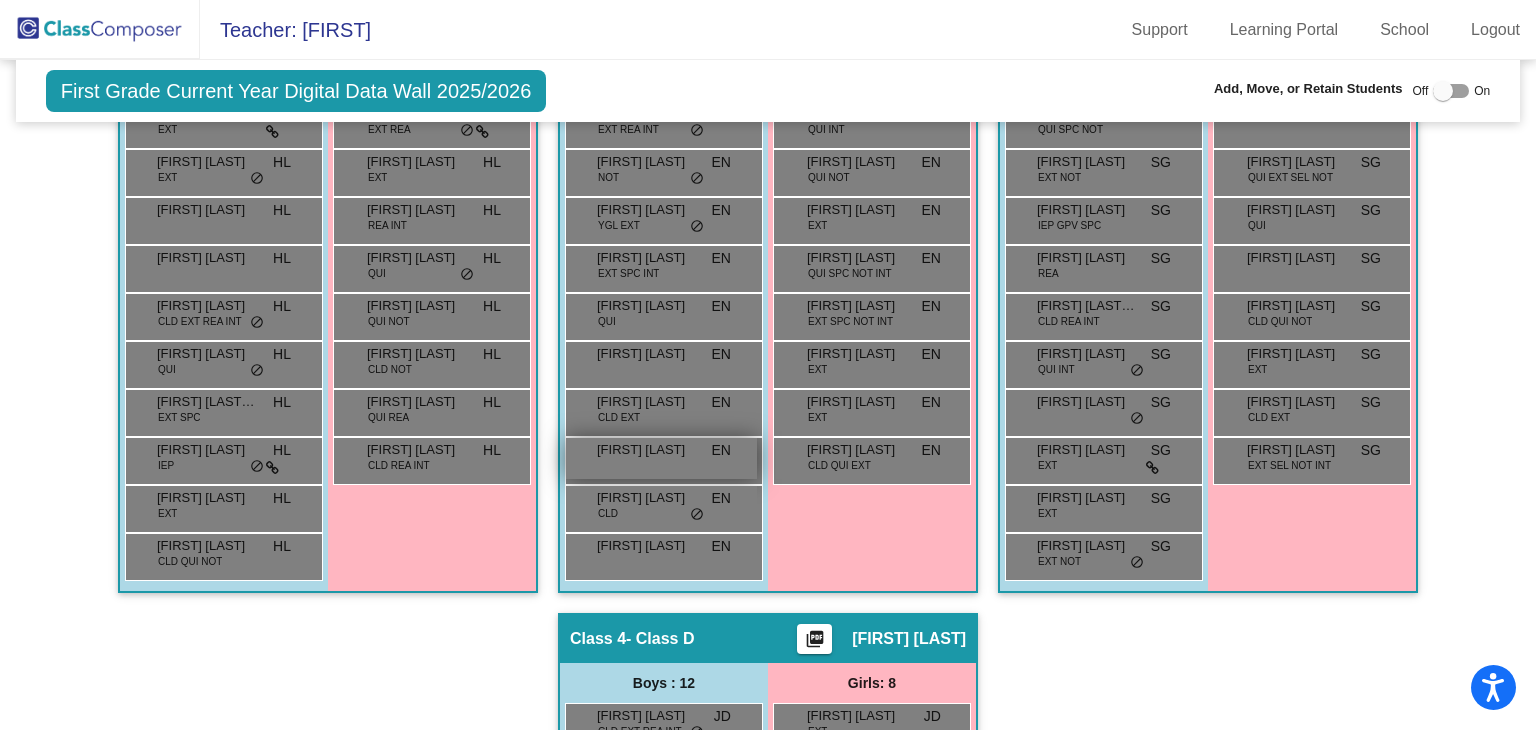 click on "[FIRST] [LAST]" at bounding box center (661, 458) 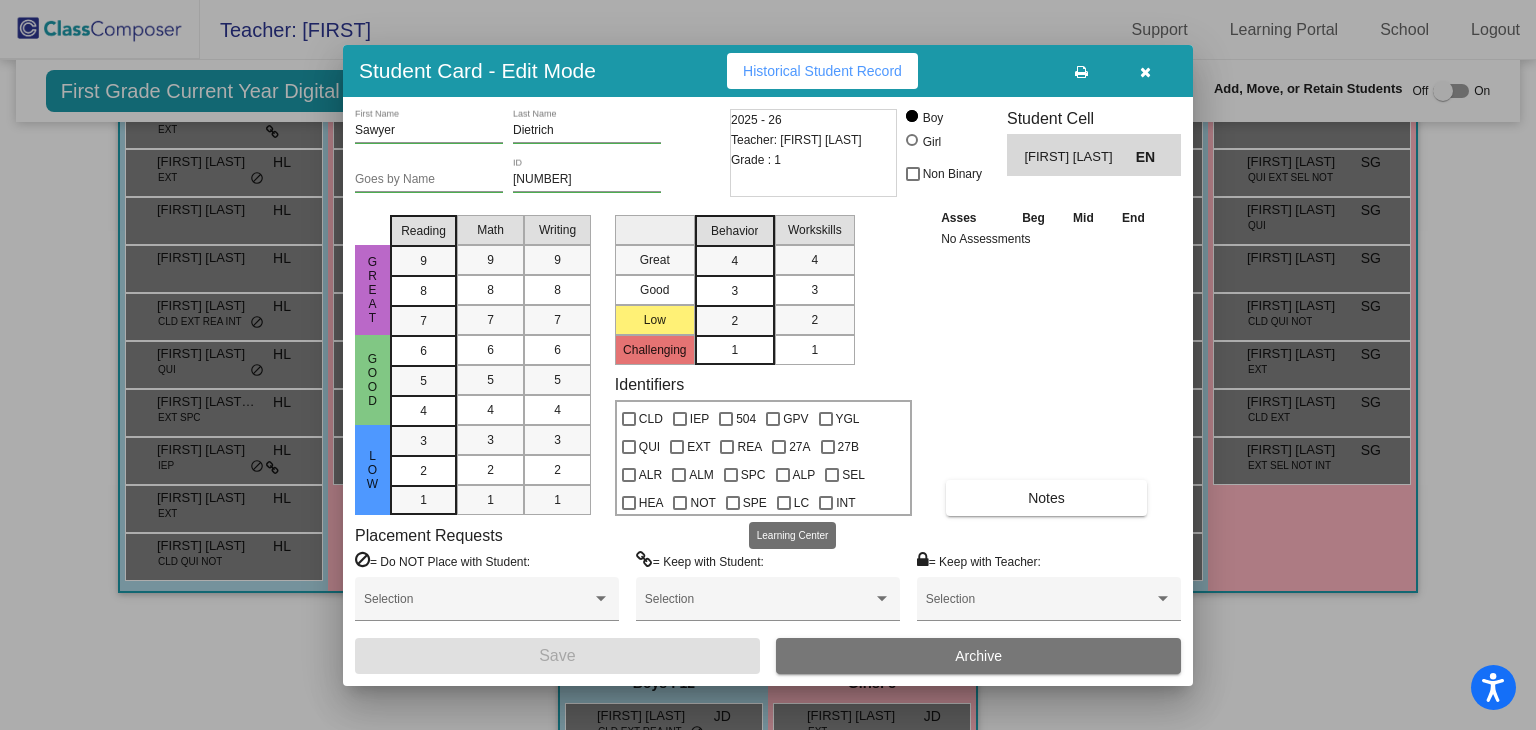 click at bounding box center [784, 503] 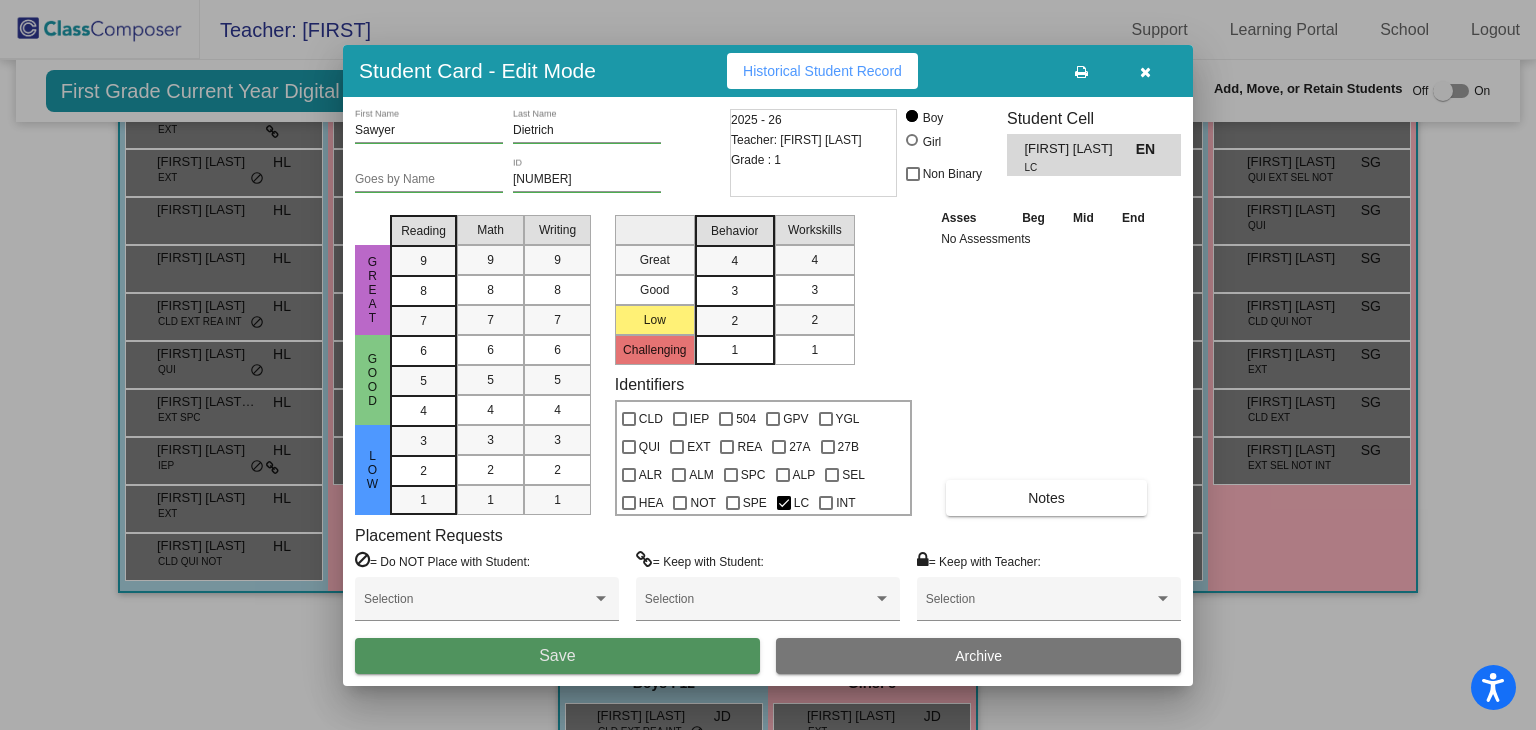 click on "Save" at bounding box center (557, 656) 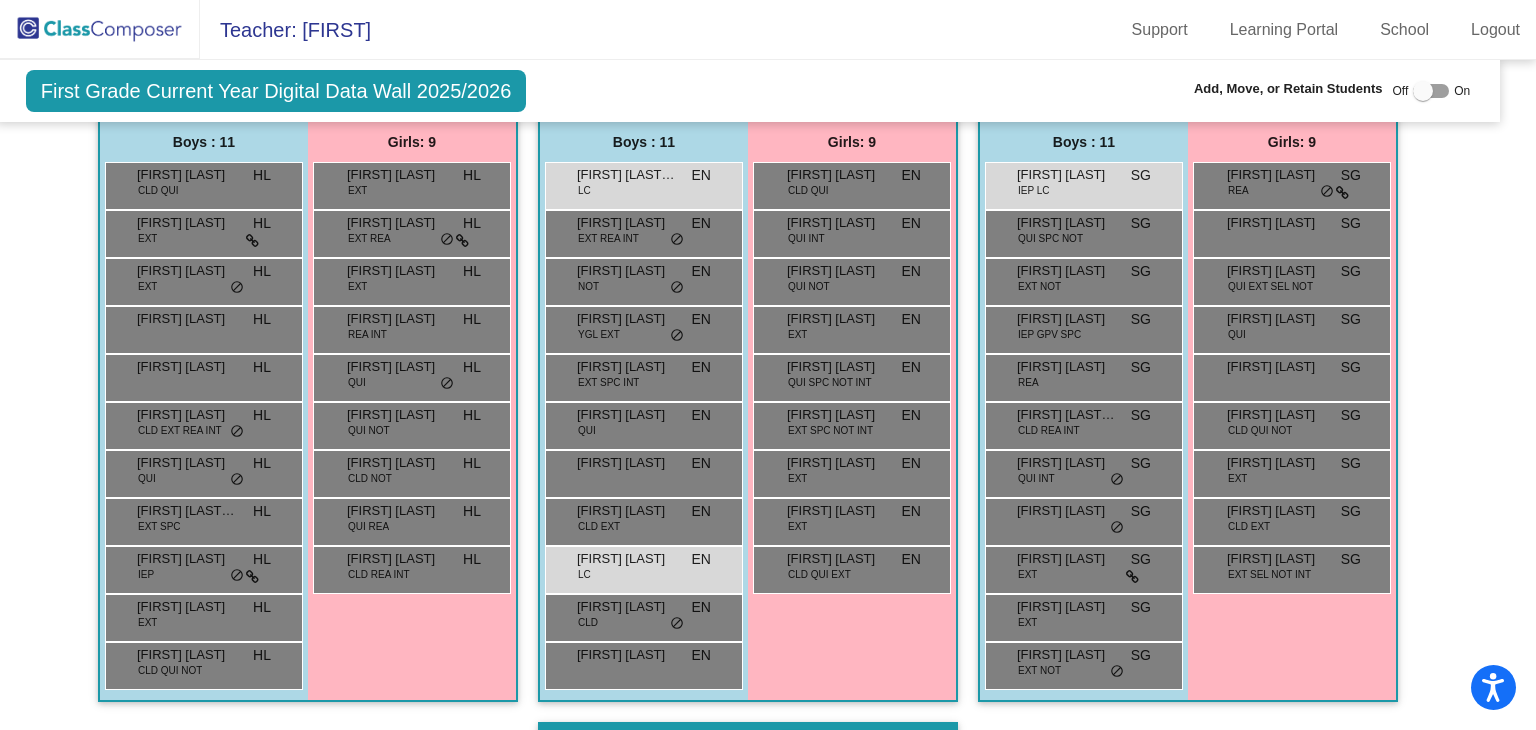 scroll, scrollTop: 542, scrollLeft: 20, axis: both 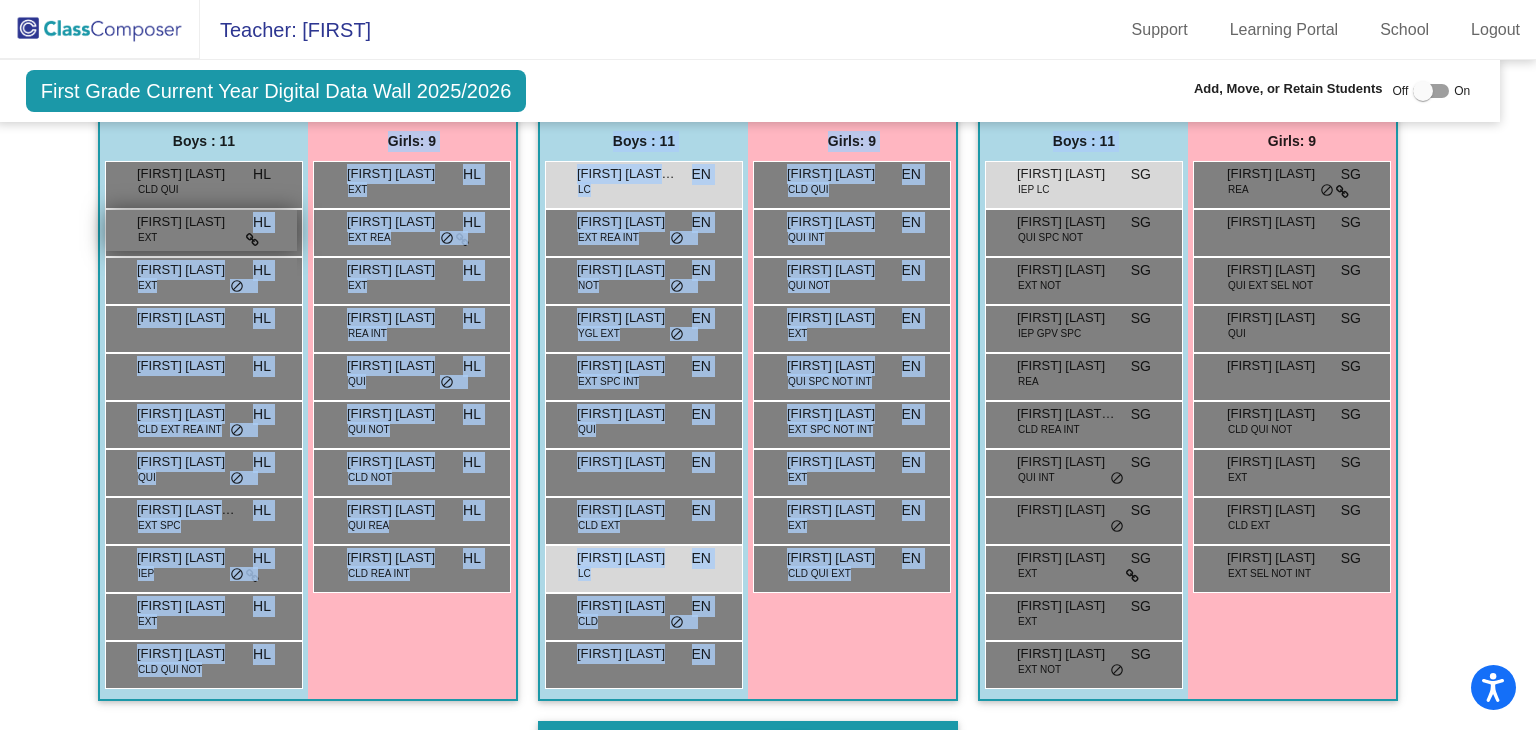 drag, startPoint x: 1106, startPoint y: 185, endPoint x: 248, endPoint y: 219, distance: 858.6734 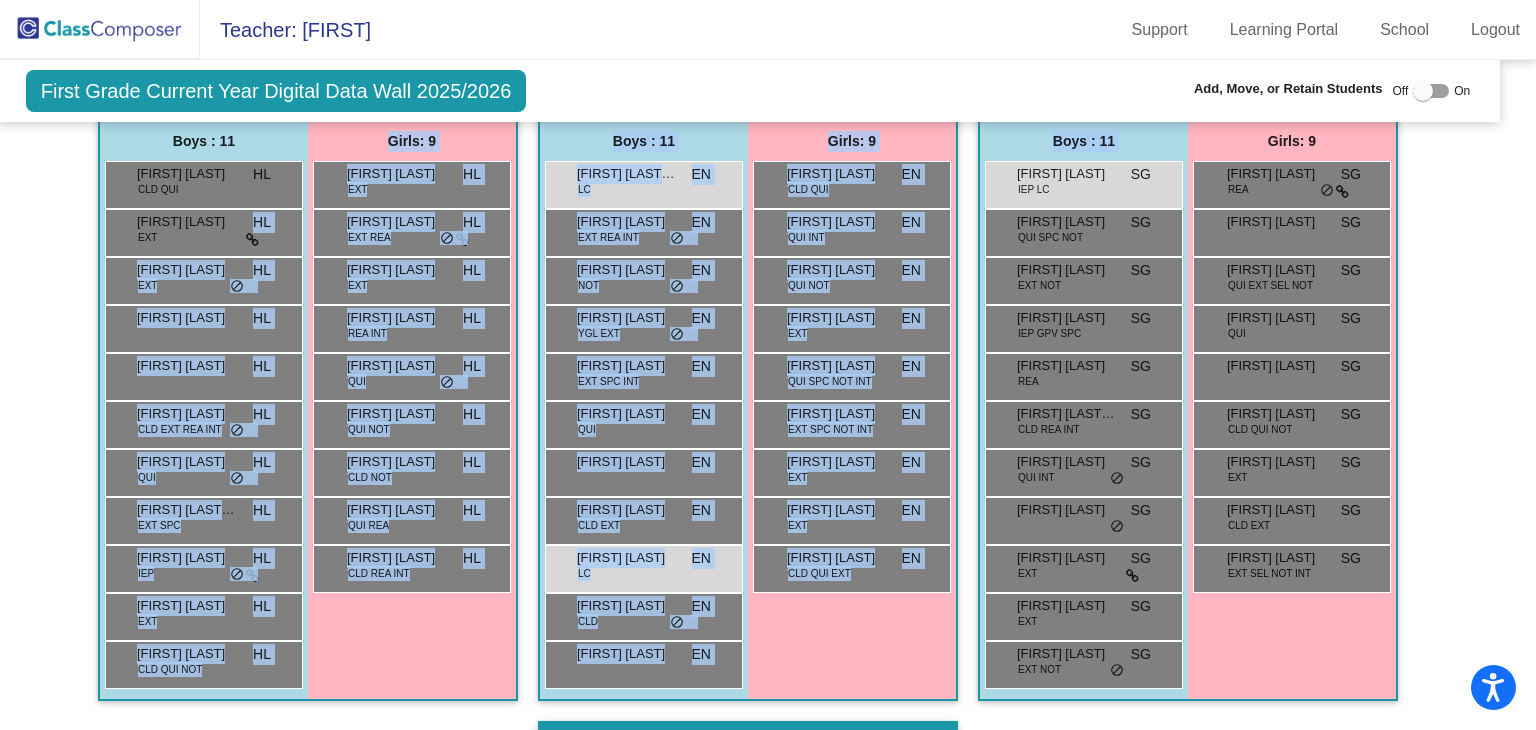 click on "Girls: 9 [LAST] CL QUI INT lock do_not_disturb_alt [FIRST] QUI INT lock do_not_disturb_alt [FIRST] QUI NOT lock do_not_disturb_alt [FIRST] EXT lock do_not_disturb_alt [FIRST] QUI SPC NOT INT lock do_not_disturb_alt [FIRST] EXT SPC NOT INT lock do_not_disturb_alt [FIRST] EXT lock do_not_disturb_alt [FIRST] EXT lock do_not_disturb_alt" at bounding box center [0, 0] 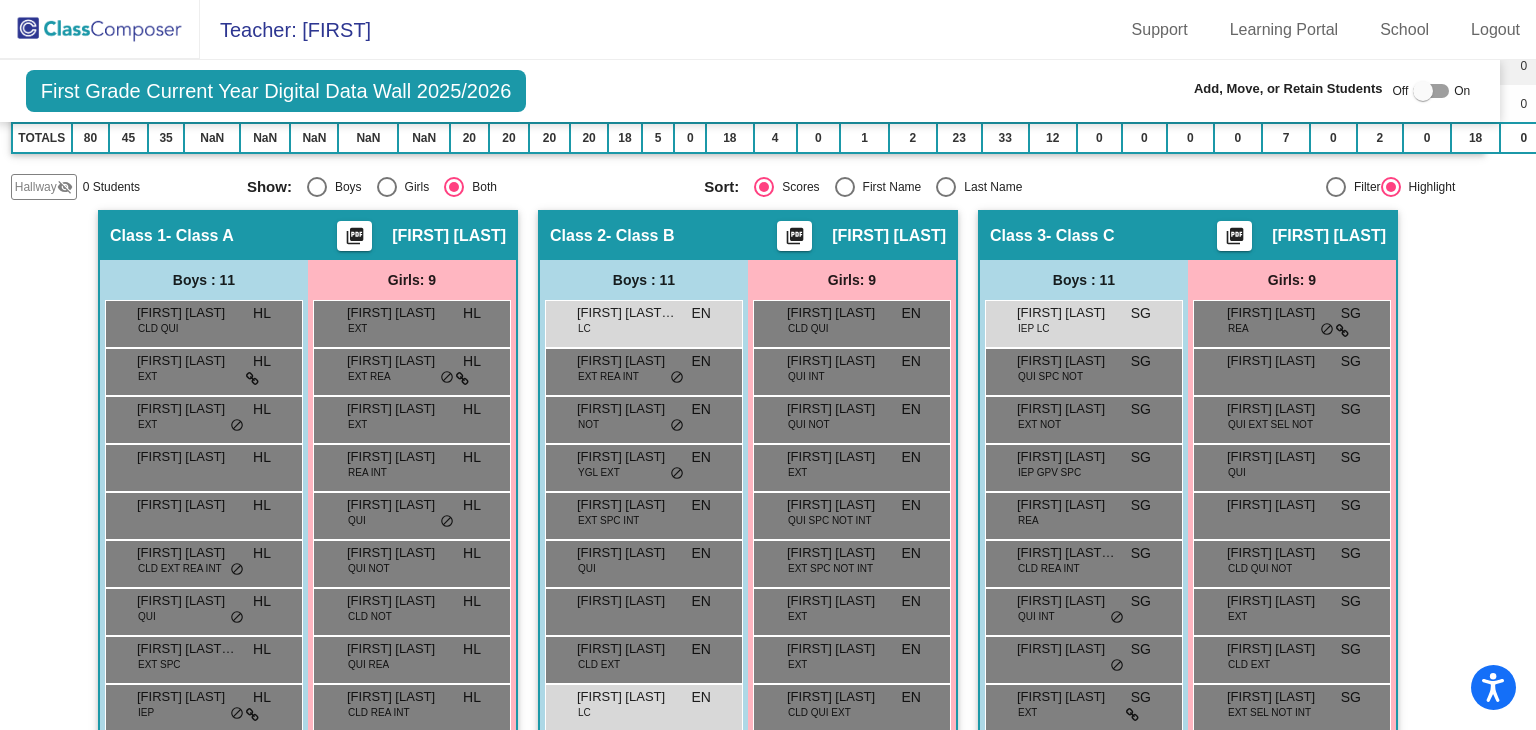 scroll, scrollTop: 405, scrollLeft: 20, axis: both 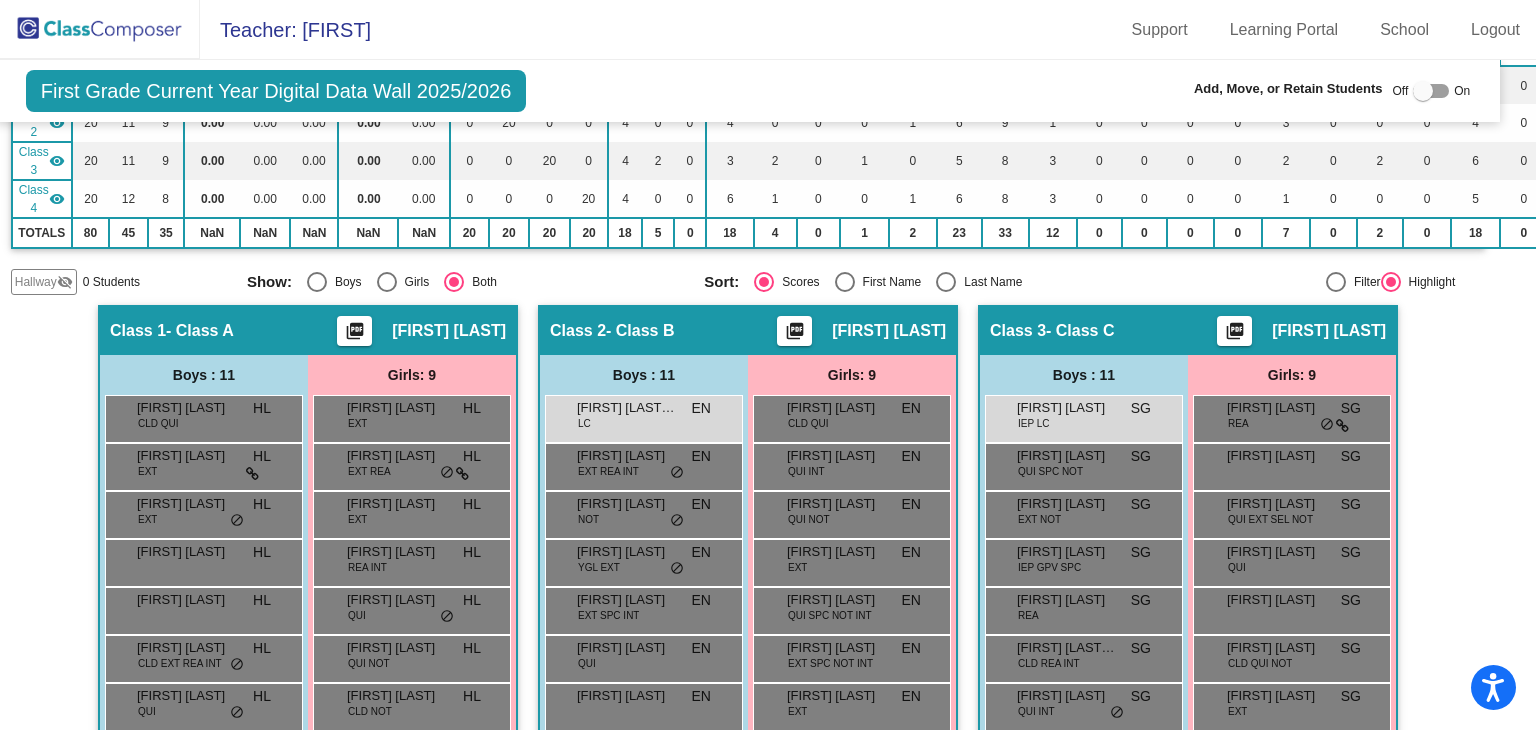 click on "First Name Last Name  Aden Xiong  Beckham Clanton  Cash Trujillo  Henry Imeraj  Hunter Kajfosz  Jahan Shahabi  Kaiden Cha  Linus Perez Payne  Nolan Sutherland  Oliver House  Vincent Vue  Callie Crow  Emery Donigan  Emma Kesler  Emmerlynn Alvino  Genesis Duran  Juliet Vandervegt  Lara Aswad  Liliana Cardinale  Suhana Lama" 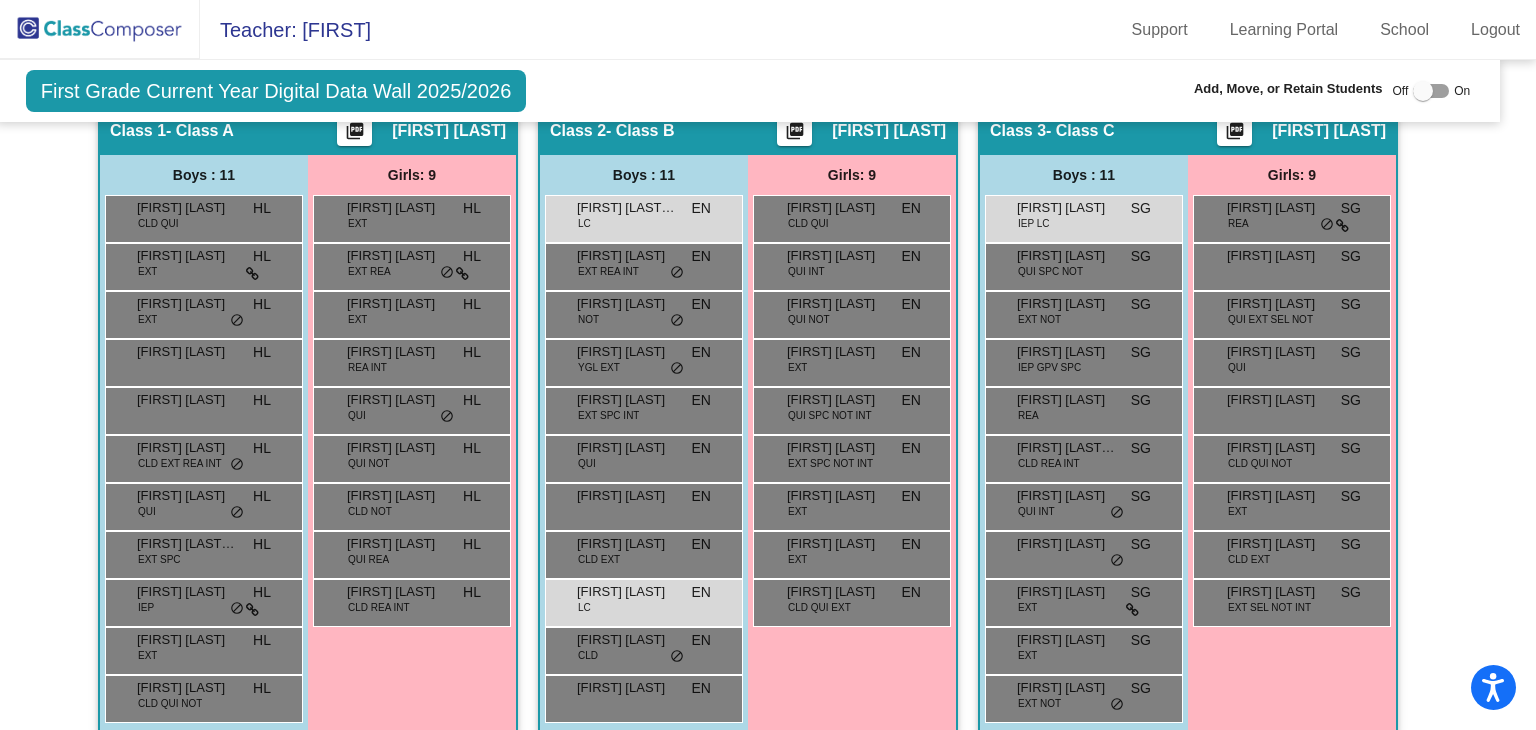 scroll, scrollTop: 548, scrollLeft: 20, axis: both 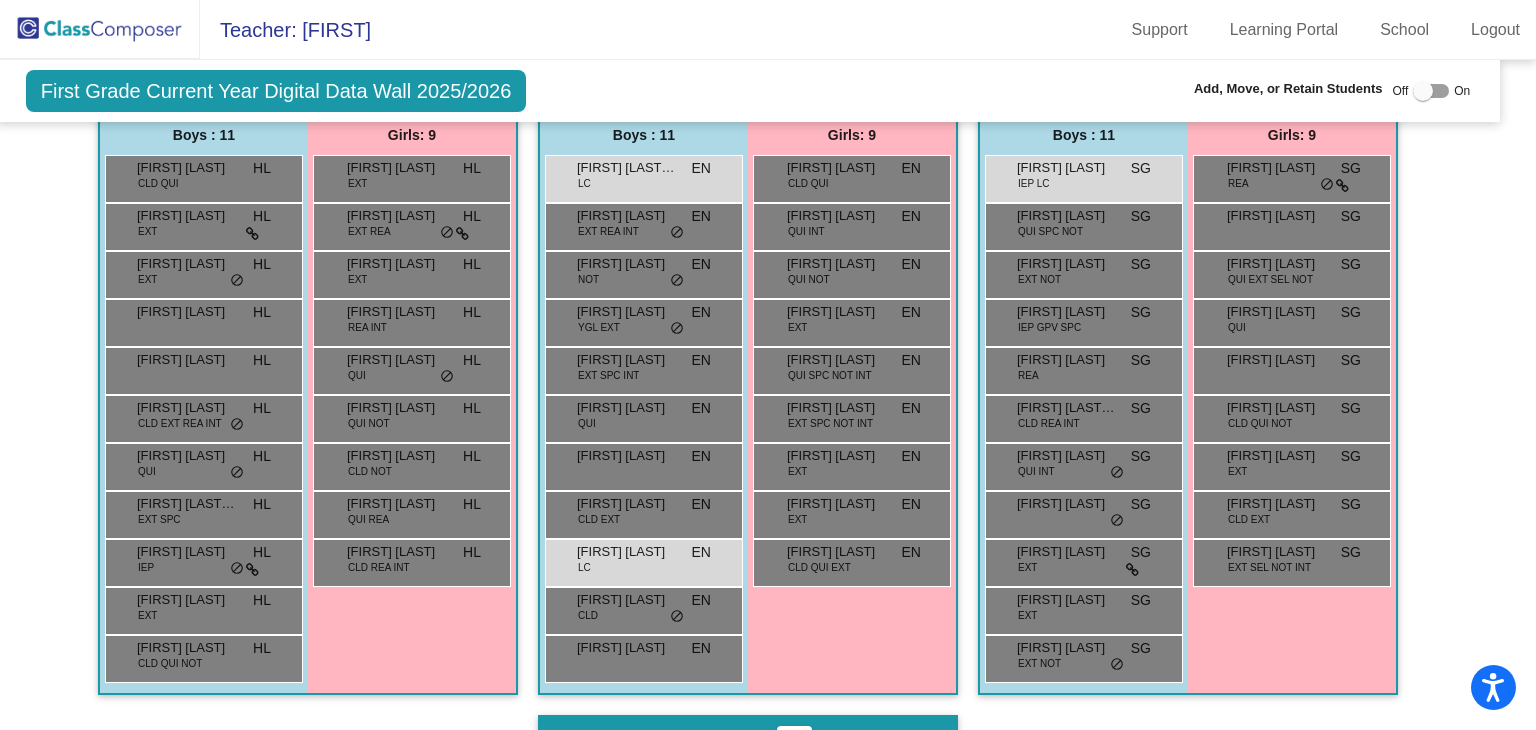 click on "Callie Crow  Emery Donigan  Emma Kesler  Emmerlynn Alvino  Genesis Duran  Juliet Vandervegt  Lara Aswad  Liliana Cardinale  Suhana Lama" at bounding box center (0, 0) 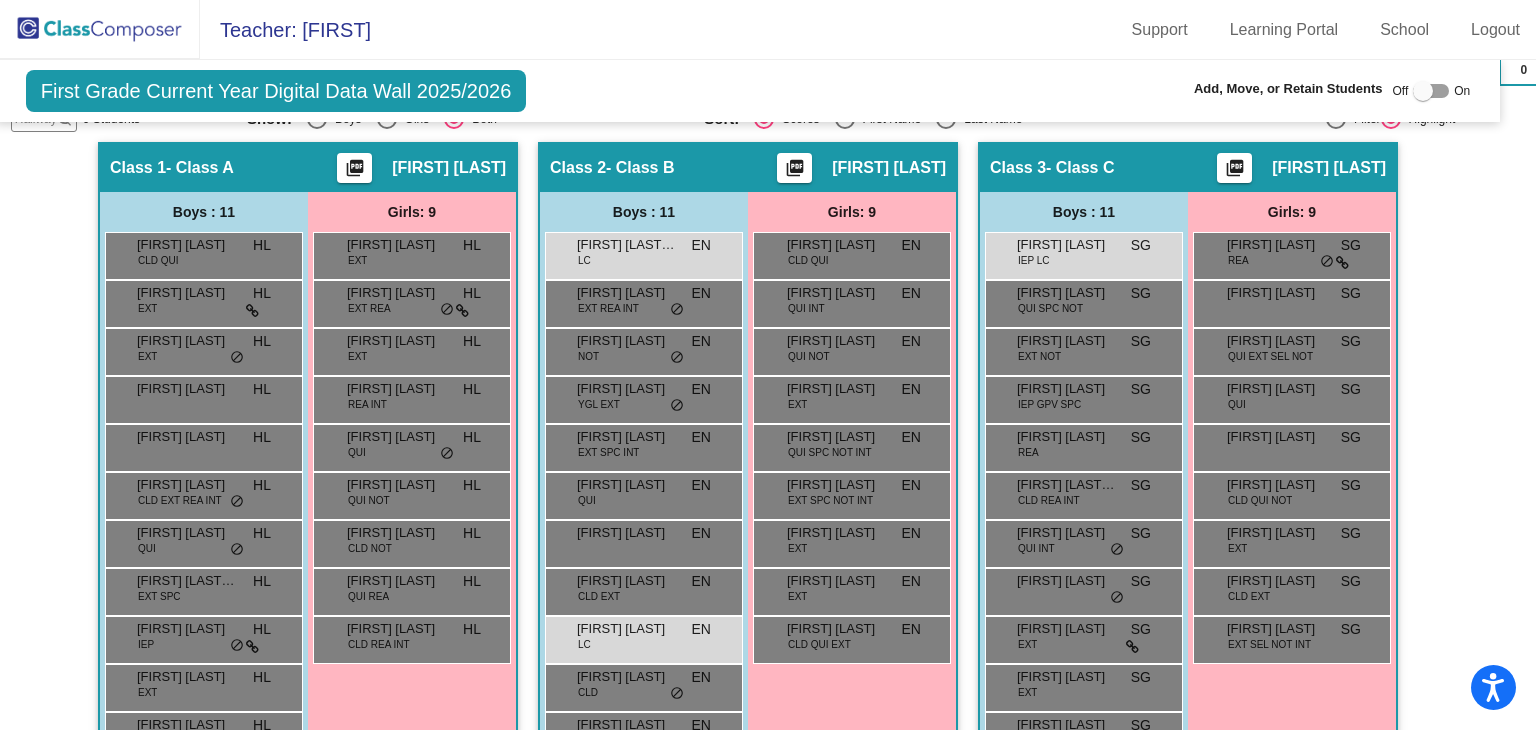 scroll, scrollTop: 468, scrollLeft: 20, axis: both 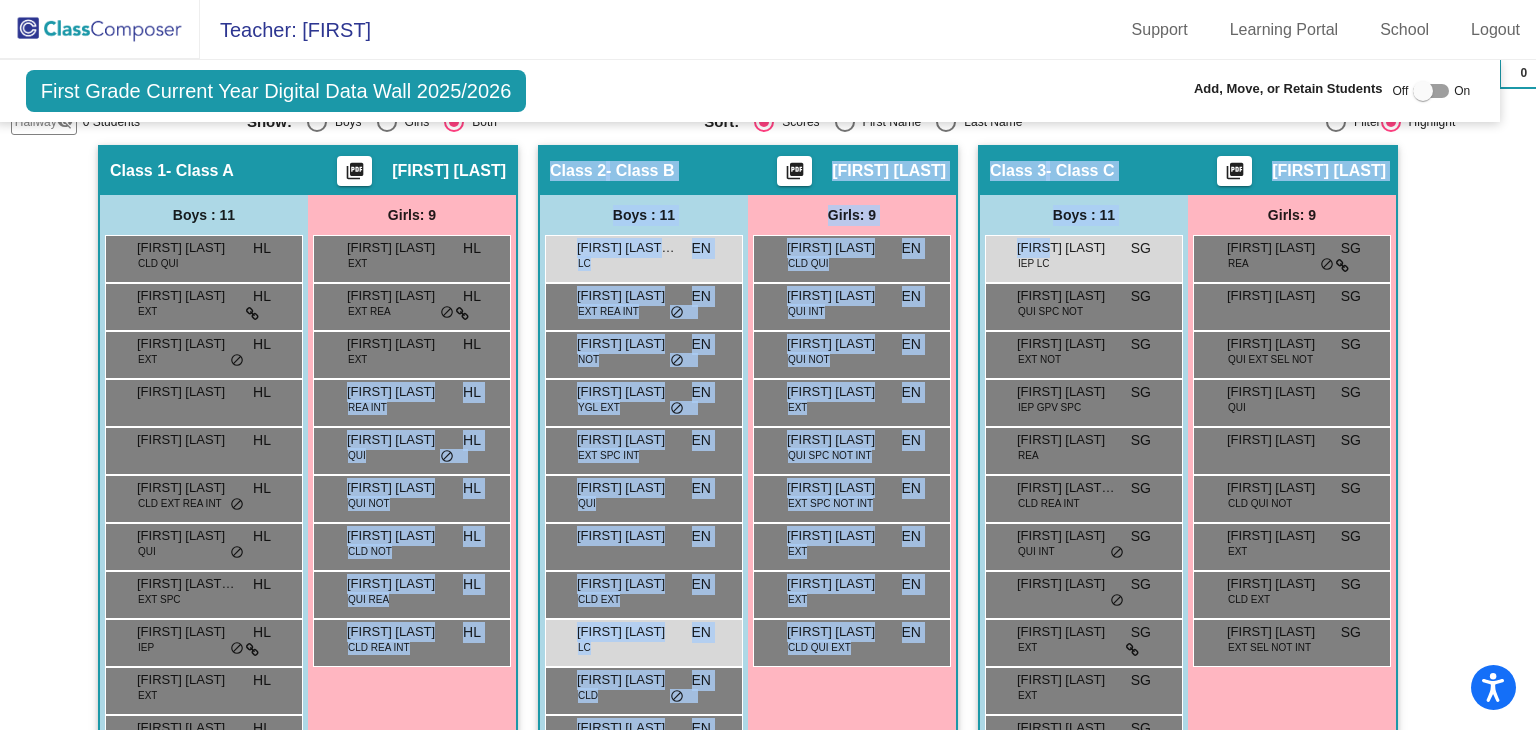 drag, startPoint x: 1033, startPoint y: 243, endPoint x: 515, endPoint y: 374, distance: 534.308 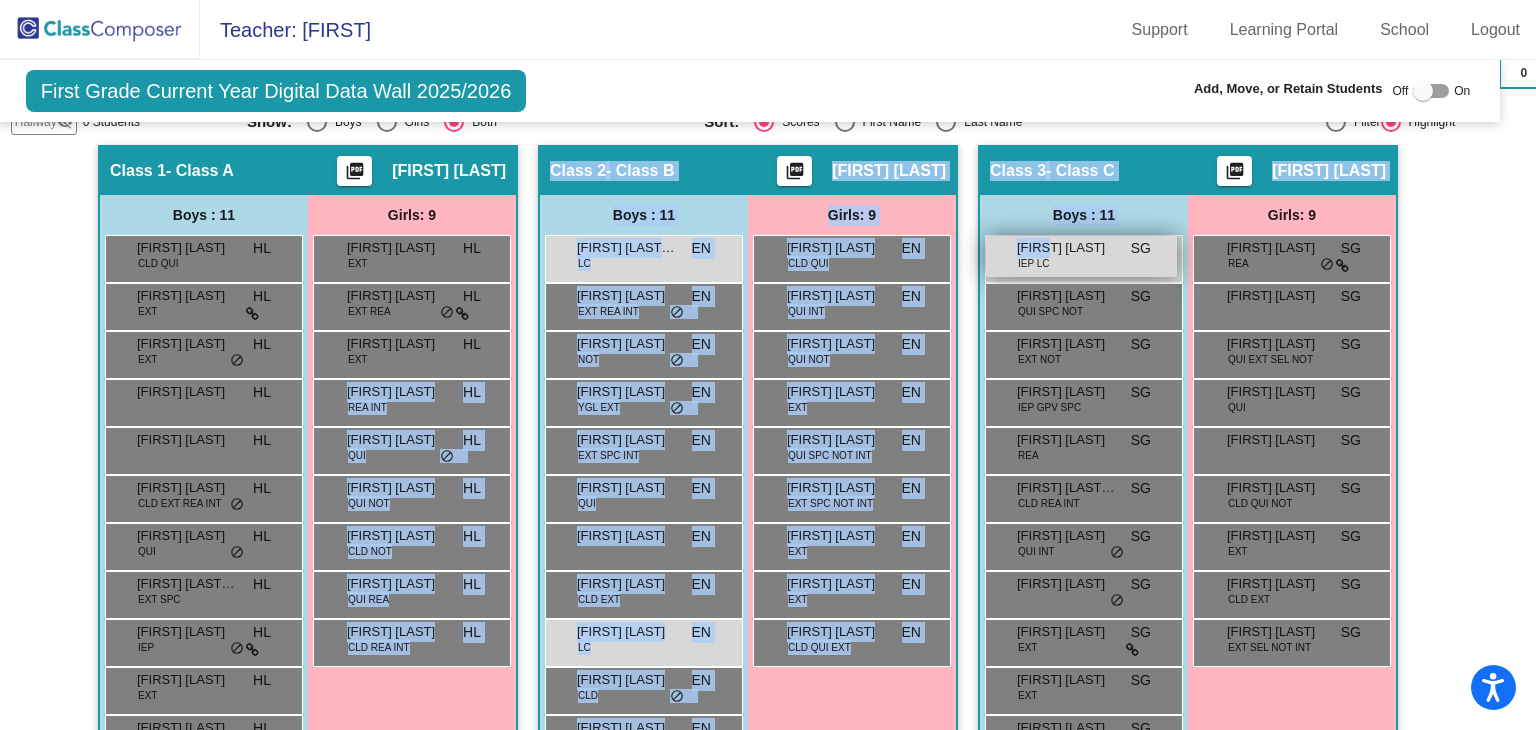 click on "[FIRST] [LAST]" at bounding box center (1081, 256) 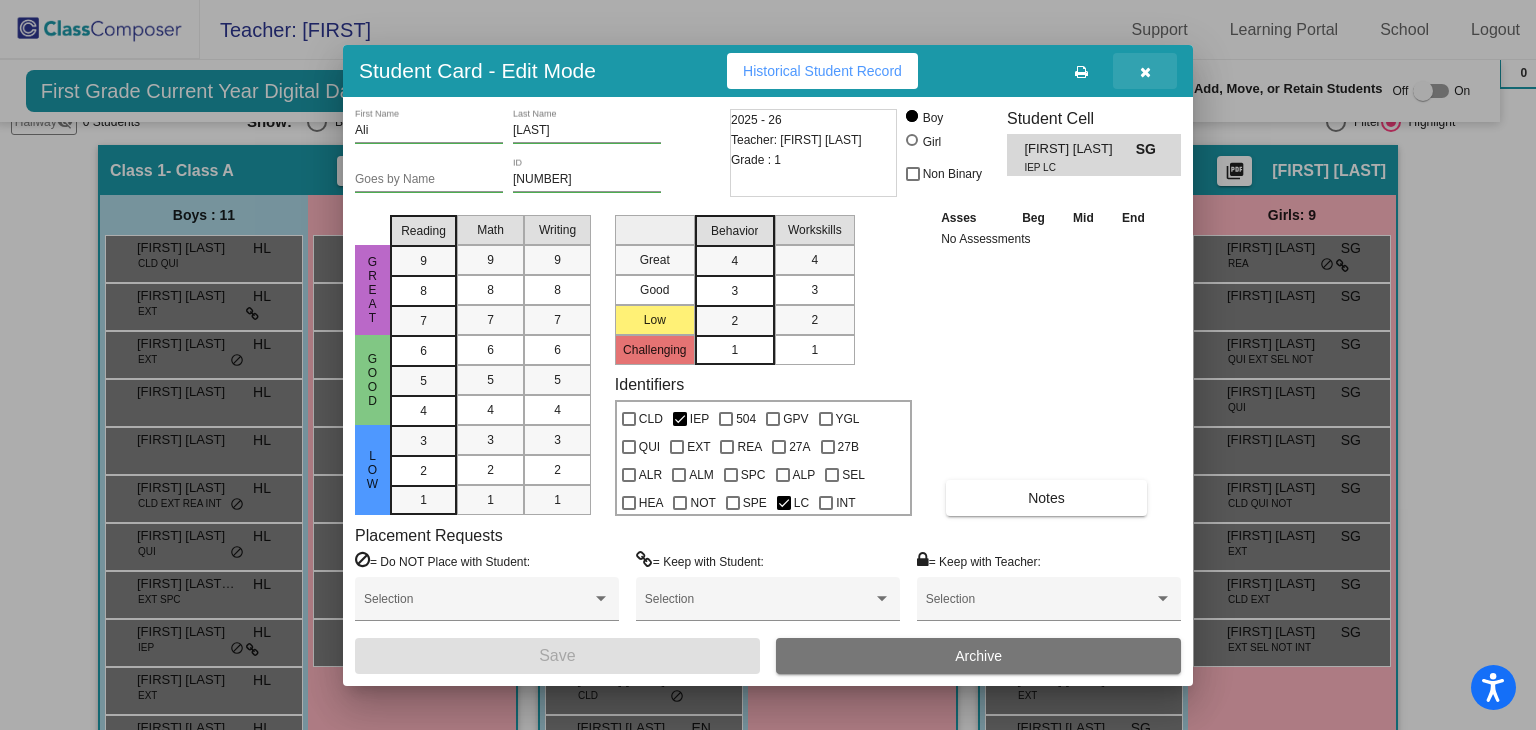 click at bounding box center (1145, 71) 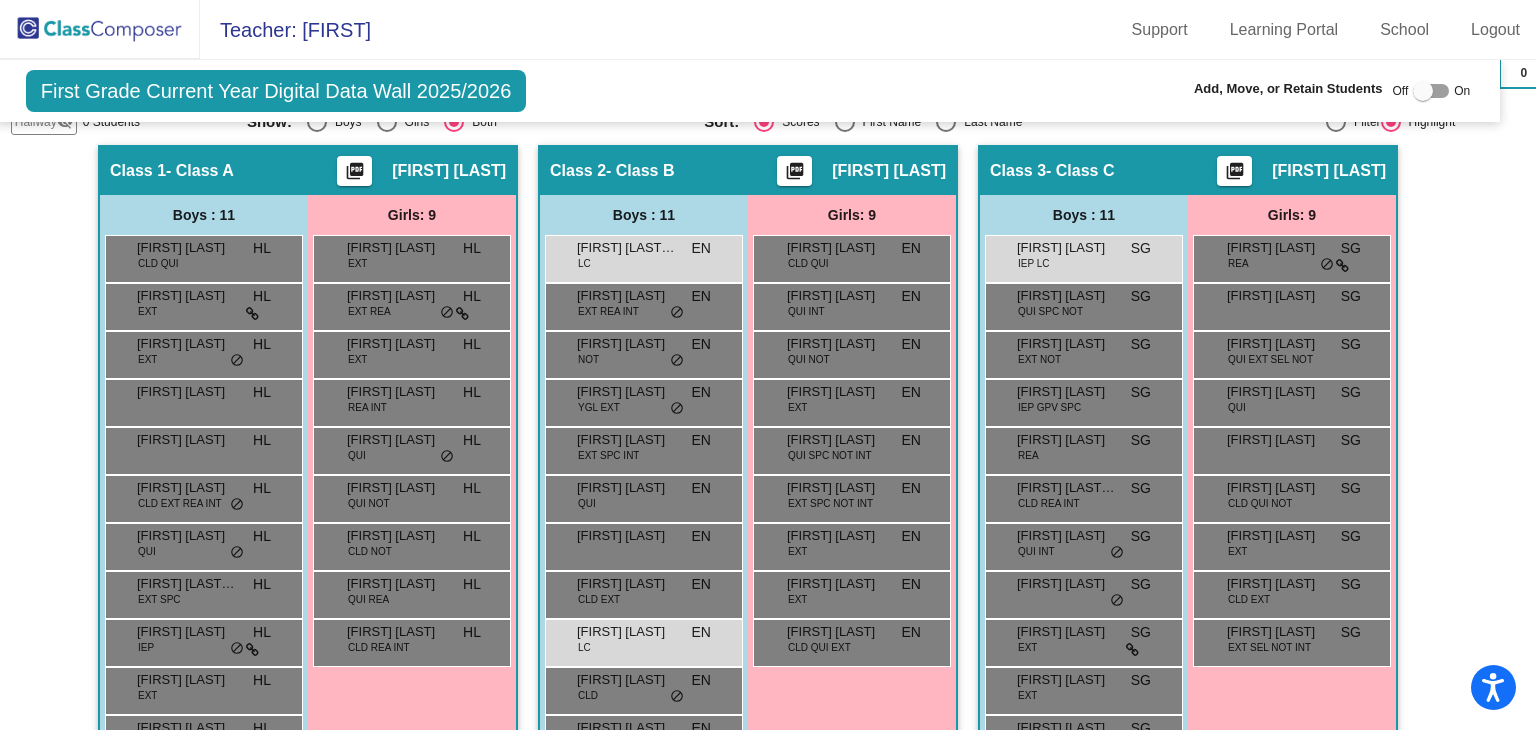 click on "Girls: 9 [LAST] CL QUI INT lock do_not_disturb_alt [FIRST] QUI INT lock do_not_disturb_alt [FIRST] QUI NOT lock do_not_disturb_alt [FIRST] EXT lock do_not_disturb_alt [FIRST] QUI SPC NOT INT lock do_not_disturb_alt [FIRST] EXT SPC NOT INT lock do_not_disturb_alt [FIRST] EXT lock do_not_disturb_alt [FIRST] EXT lock do_not_disturb_alt" at bounding box center [0, 0] 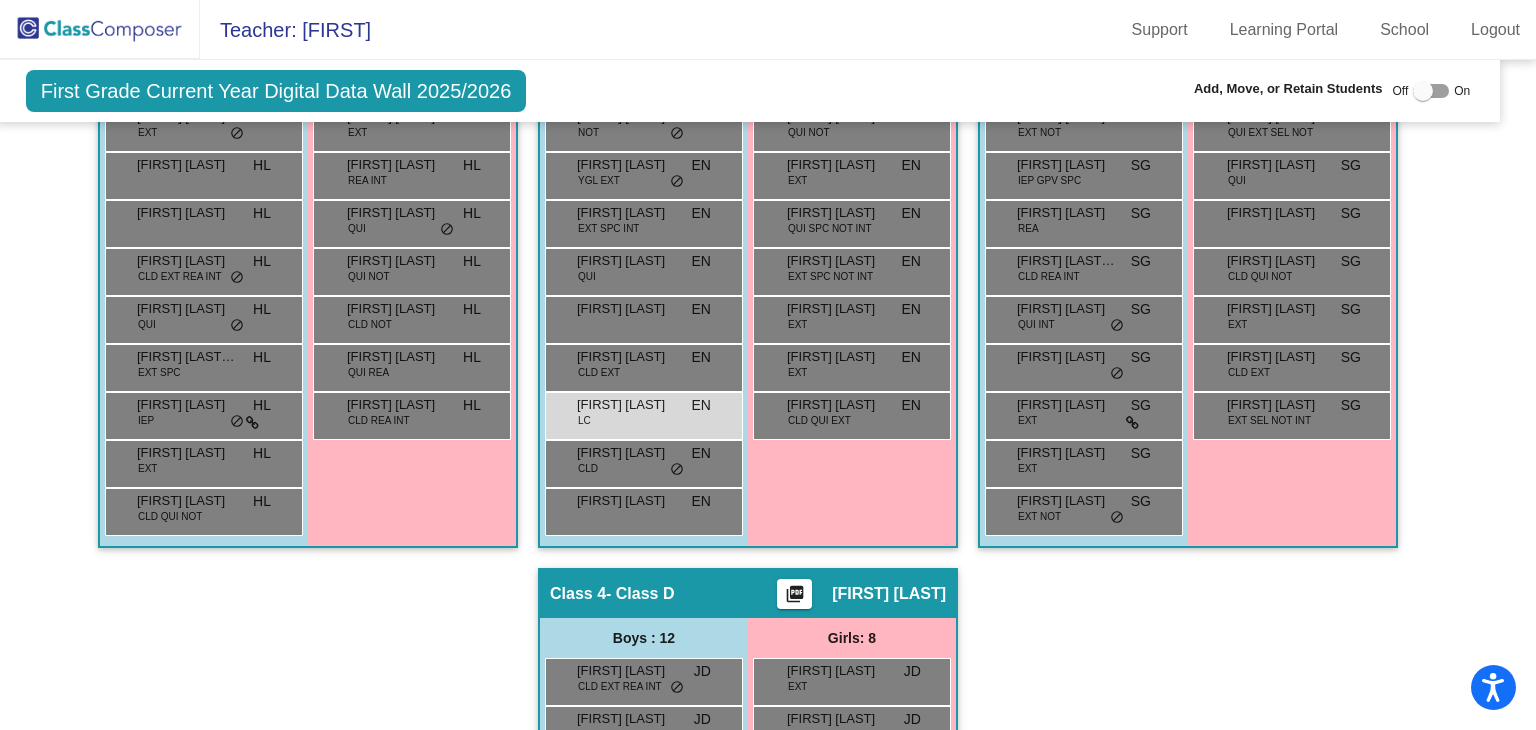 scroll, scrollTop: 708, scrollLeft: 20, axis: both 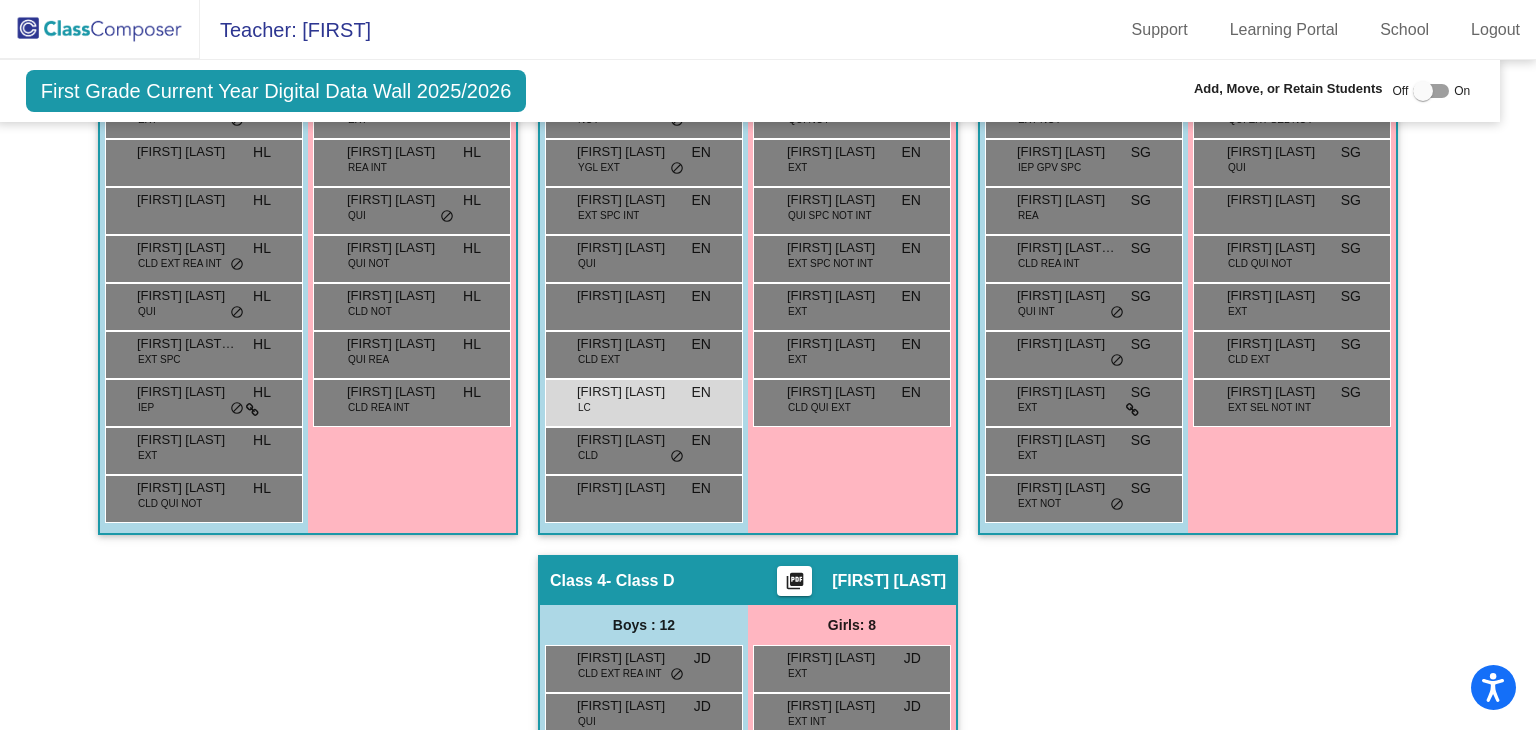 click on "Girls: 9 [LAST] CL QUI INT lock do_not_disturb_alt [FIRST] QUI INT lock do_not_disturb_alt [FIRST] QUI NOT lock do_not_disturb_alt [FIRST] EXT lock do_not_disturb_alt [FIRST] QUI SPC NOT INT lock do_not_disturb_alt [FIRST] EXT SPC NOT INT lock do_not_disturb_alt [FIRST] EXT lock do_not_disturb_alt [FIRST] EXT lock do_not_disturb_alt" at bounding box center [0, 0] 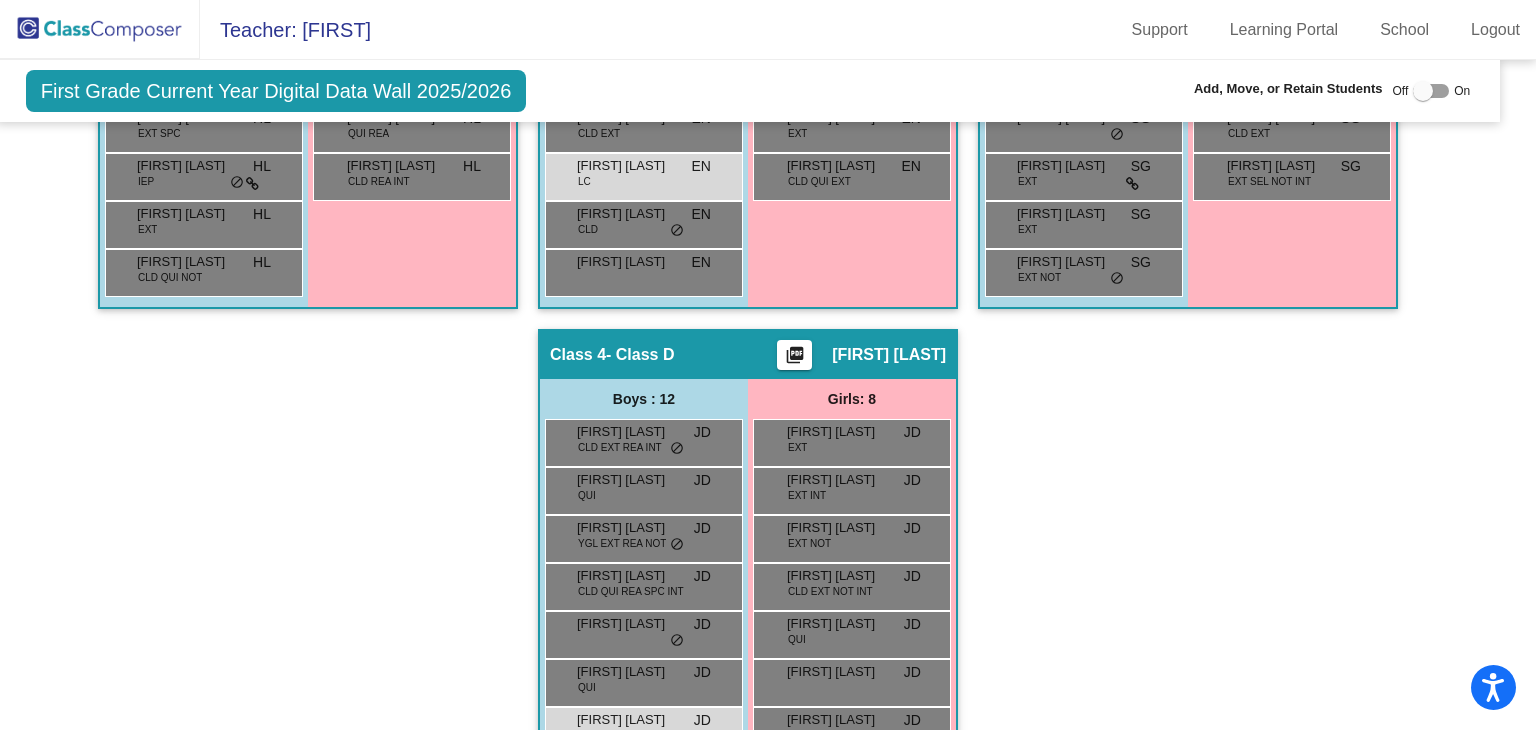 scroll, scrollTop: 708, scrollLeft: 20, axis: both 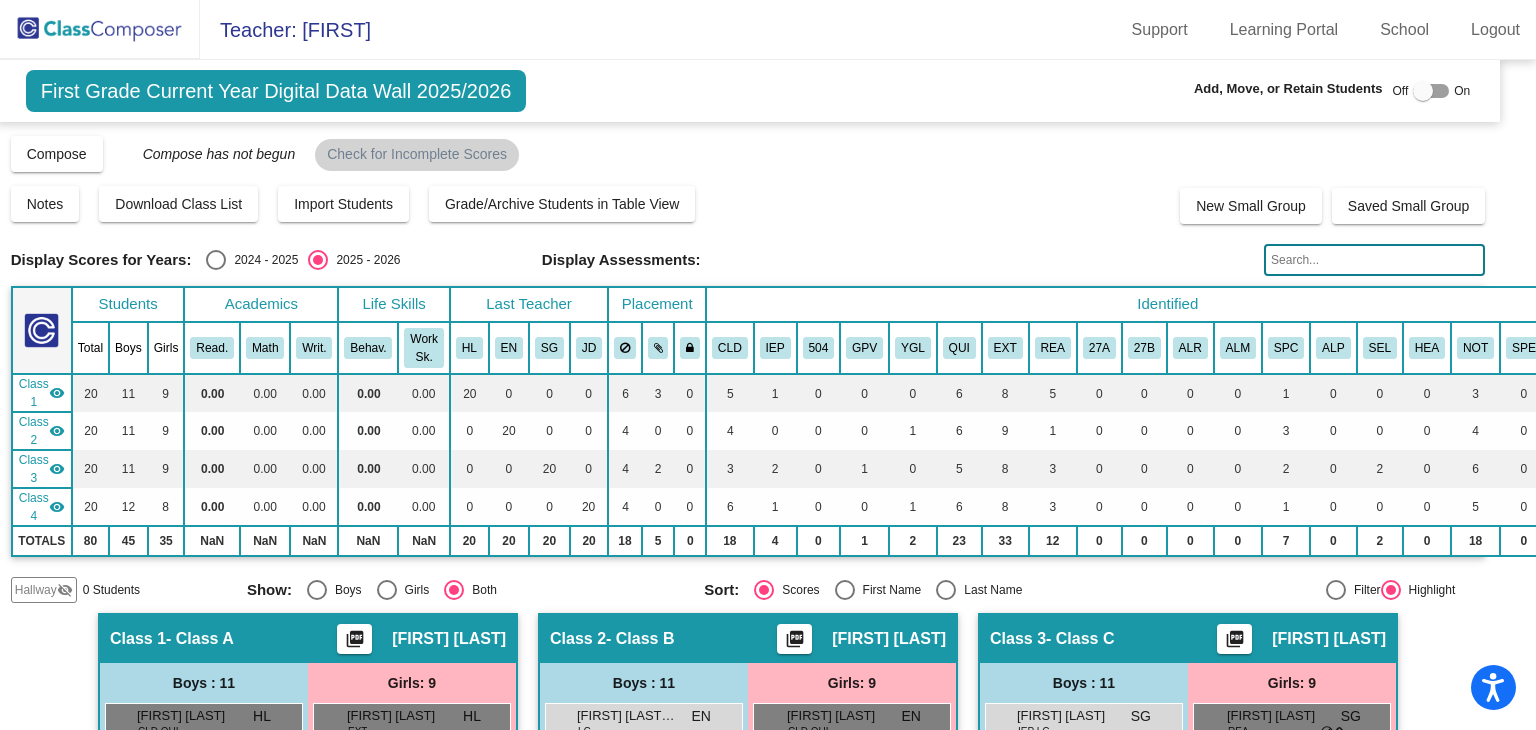 click 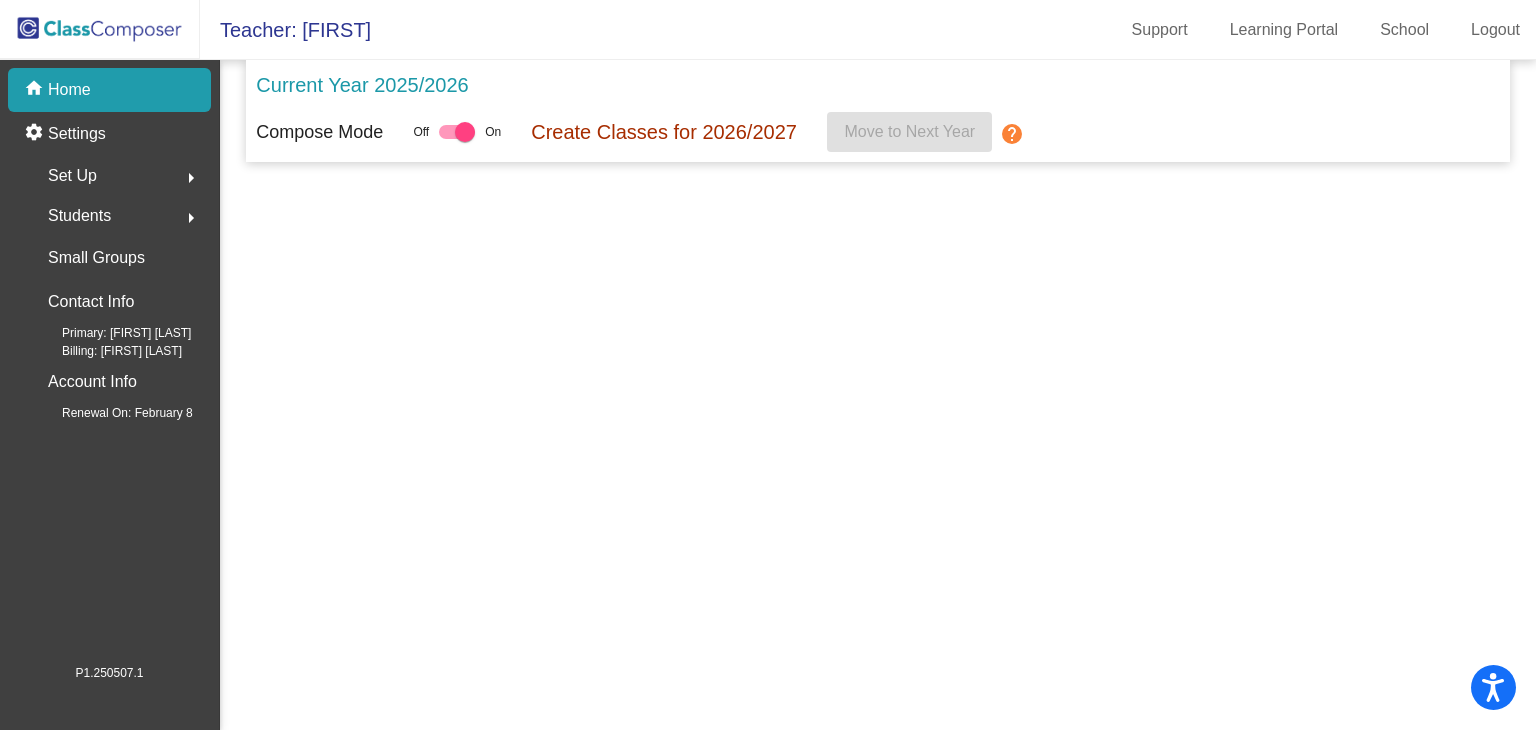 scroll, scrollTop: 0, scrollLeft: 0, axis: both 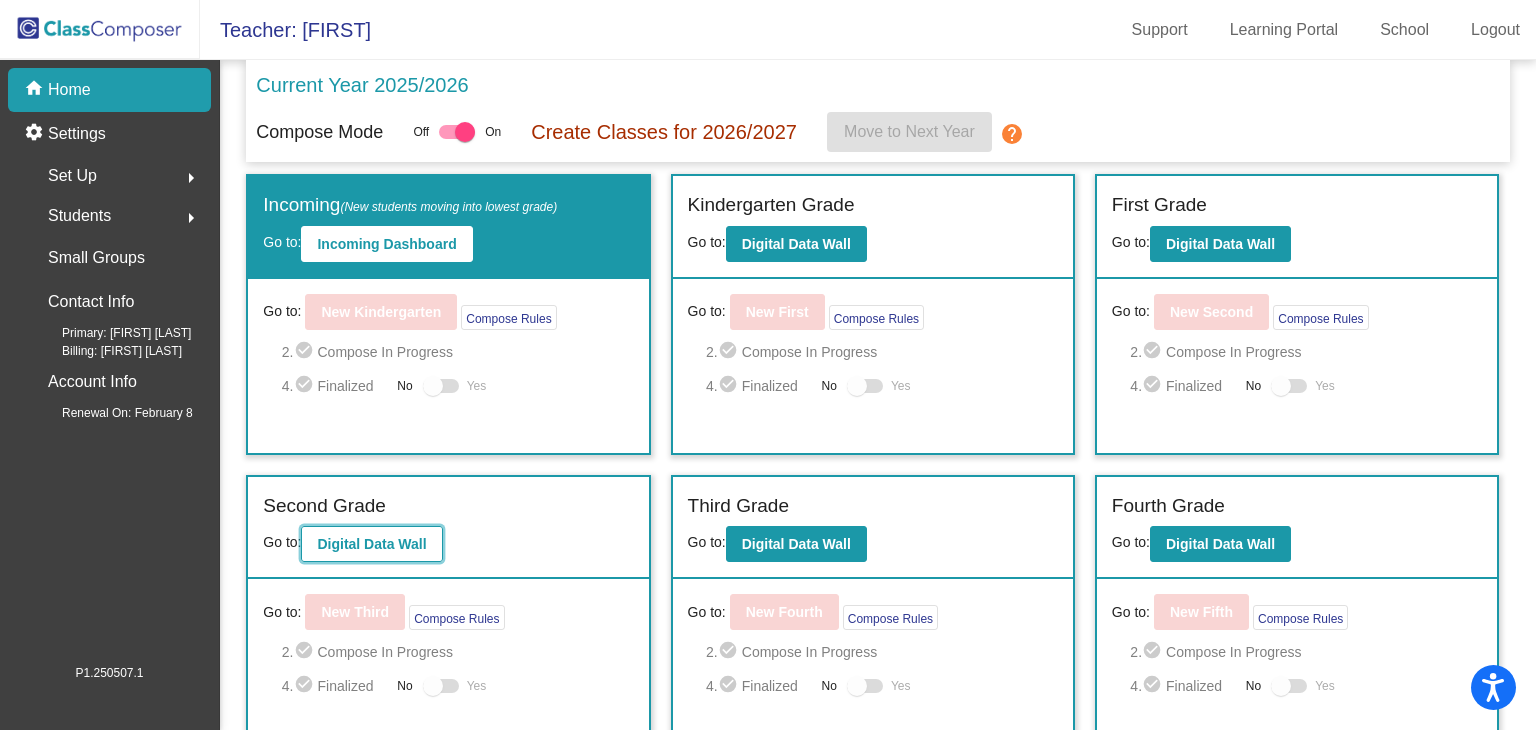 click on "Digital Data Wall" 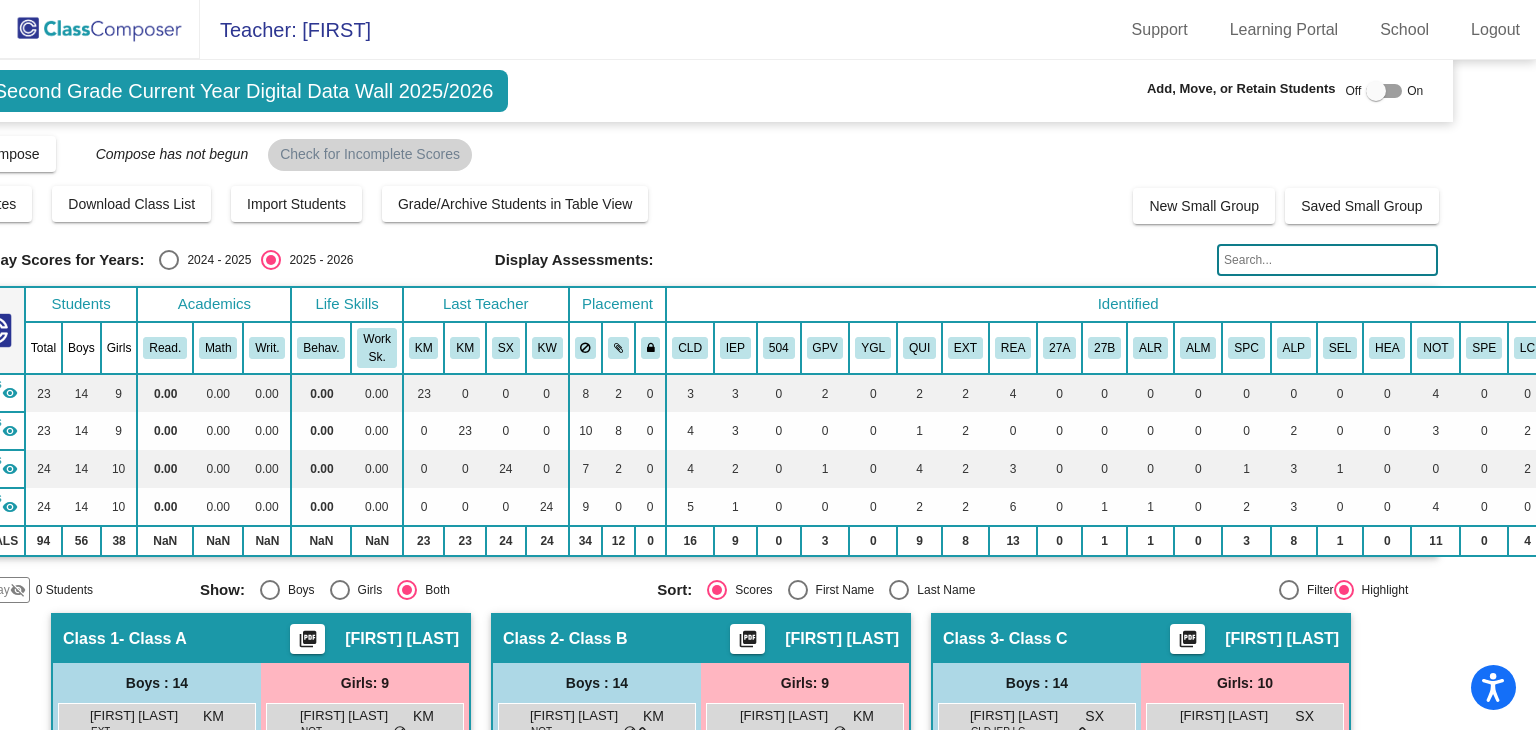 scroll, scrollTop: 0, scrollLeft: 104, axis: horizontal 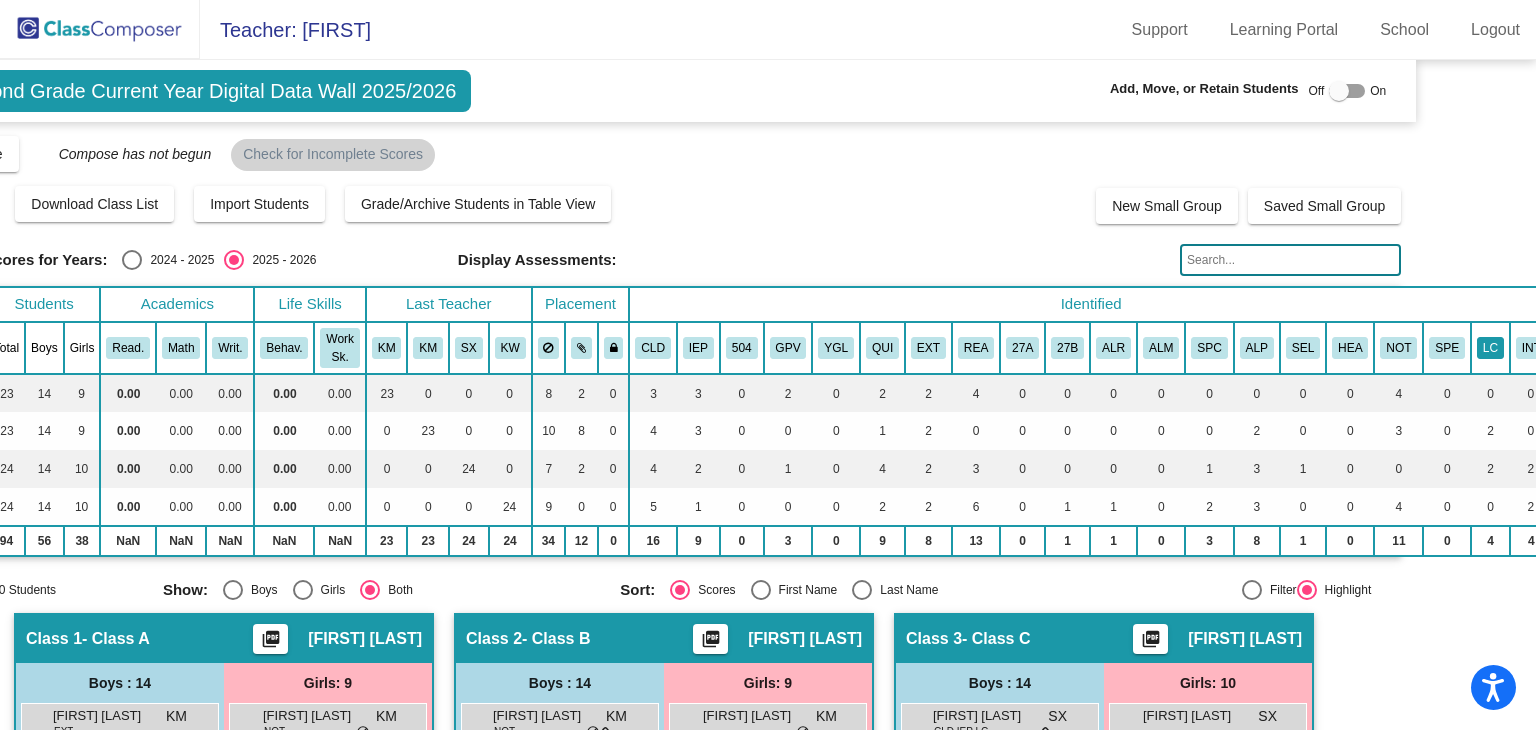 click on "LC" 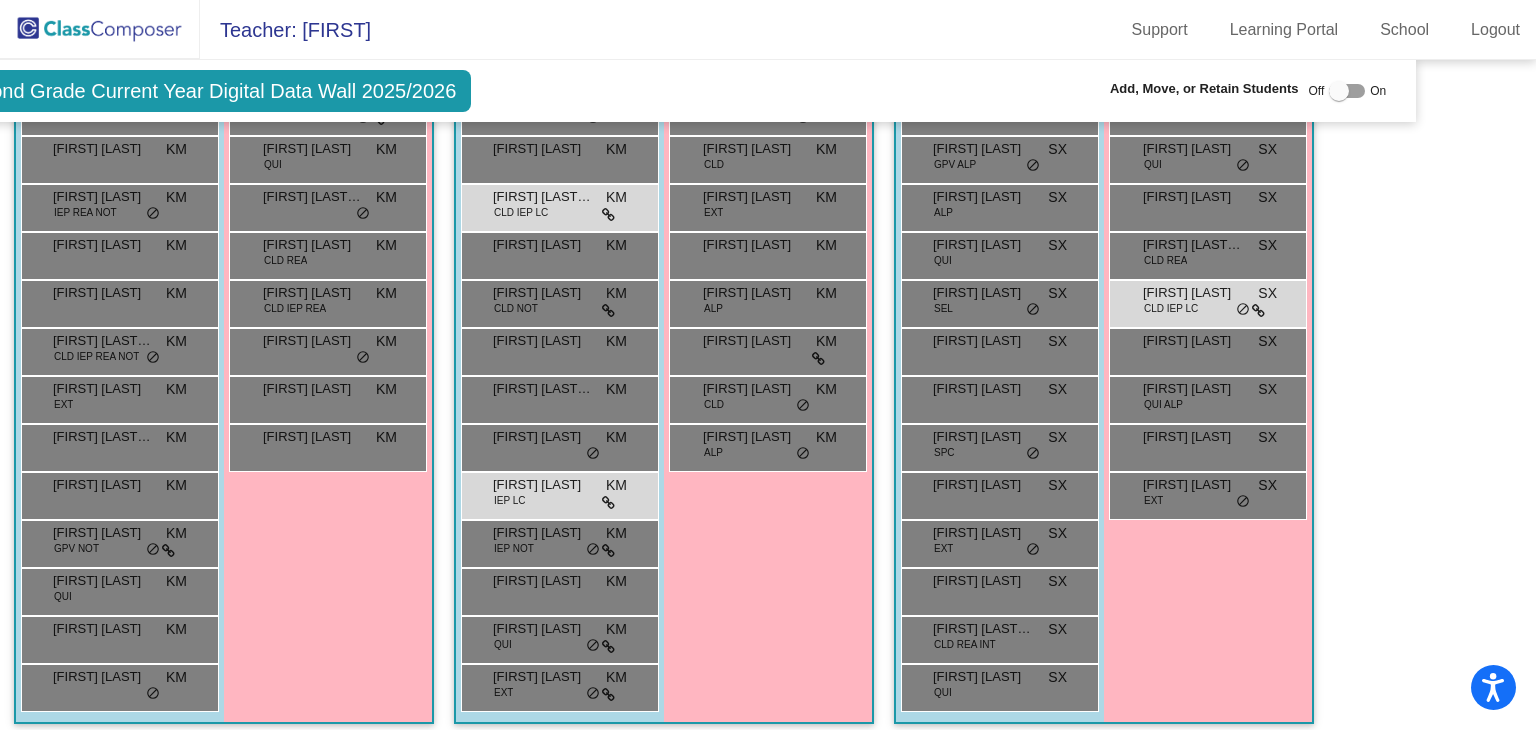 scroll, scrollTop: 658, scrollLeft: 104, axis: both 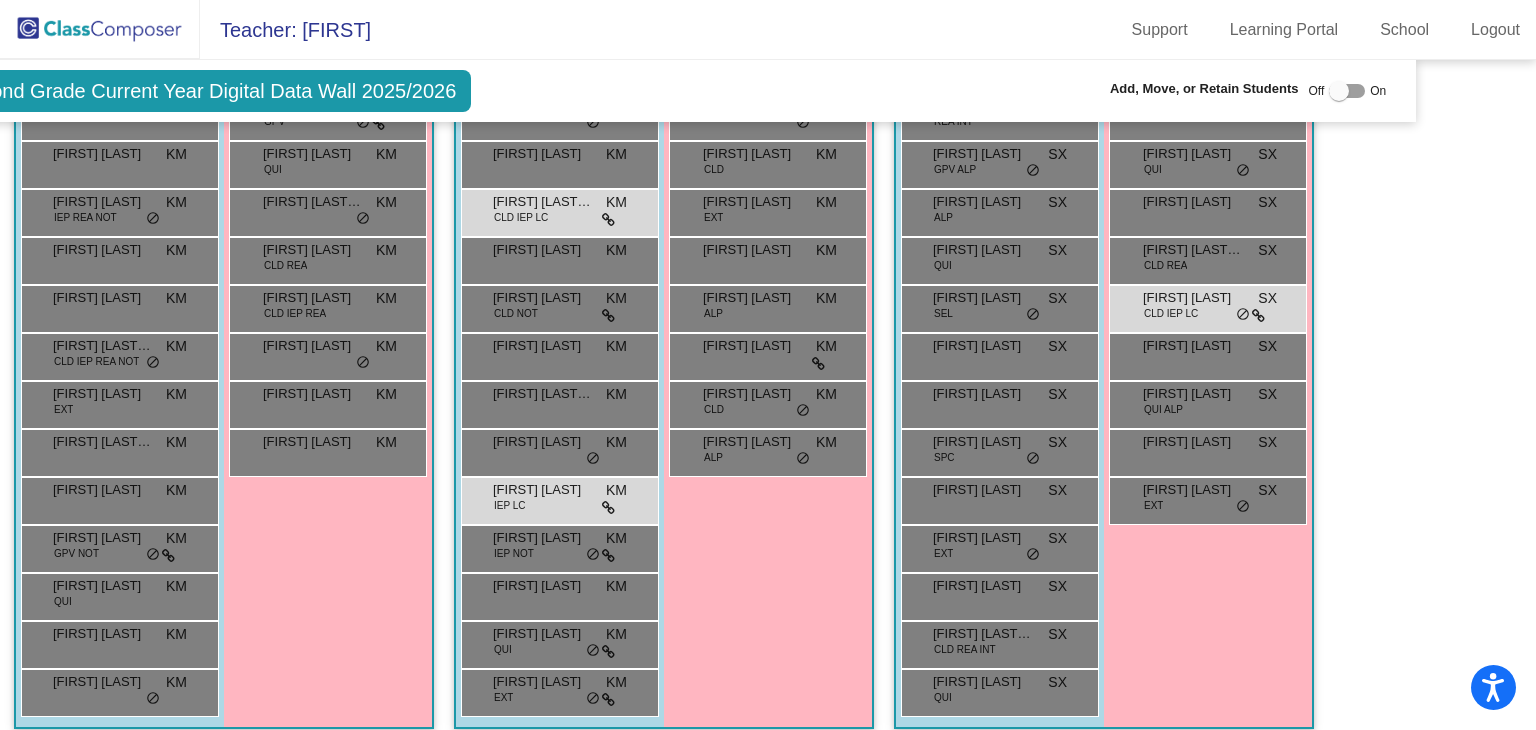 click 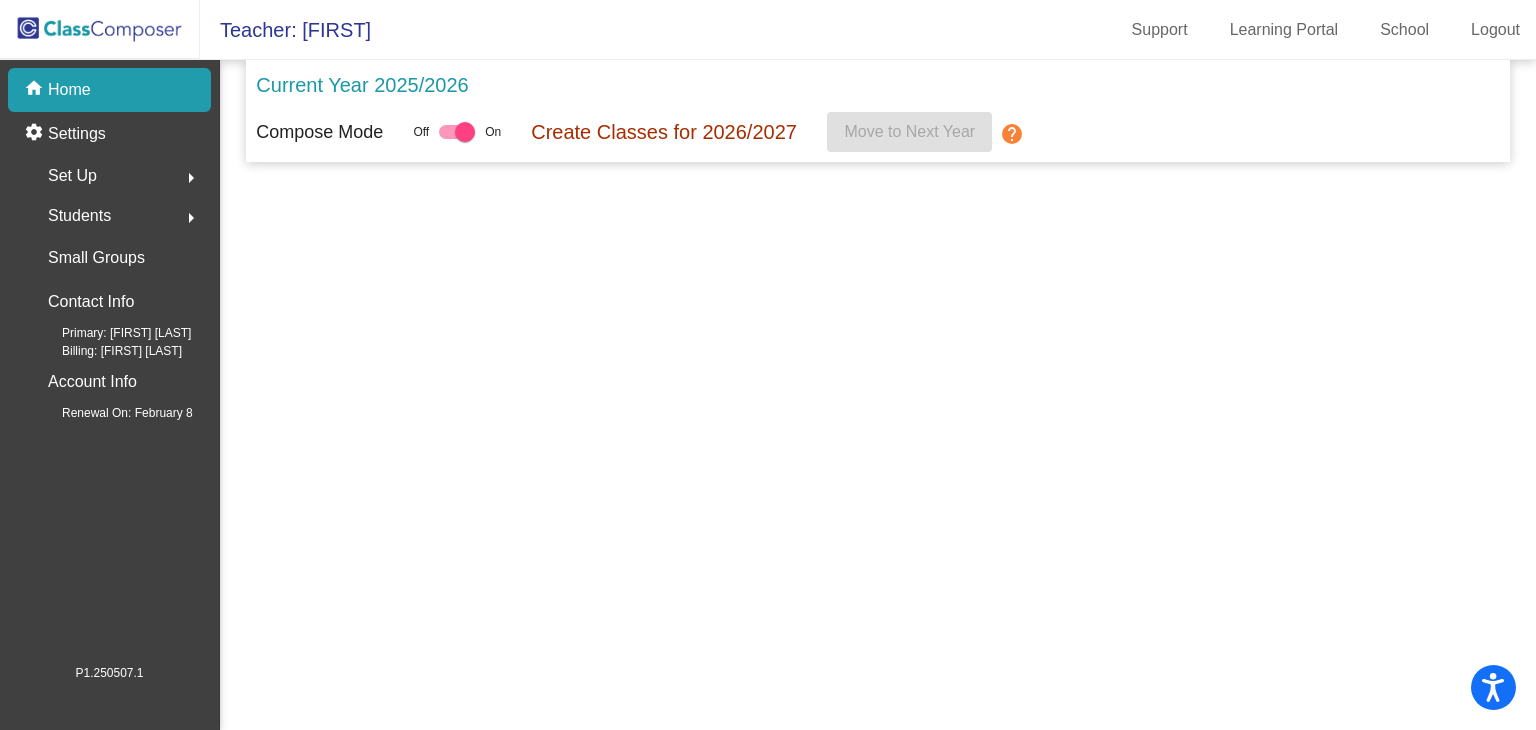 scroll, scrollTop: 0, scrollLeft: 0, axis: both 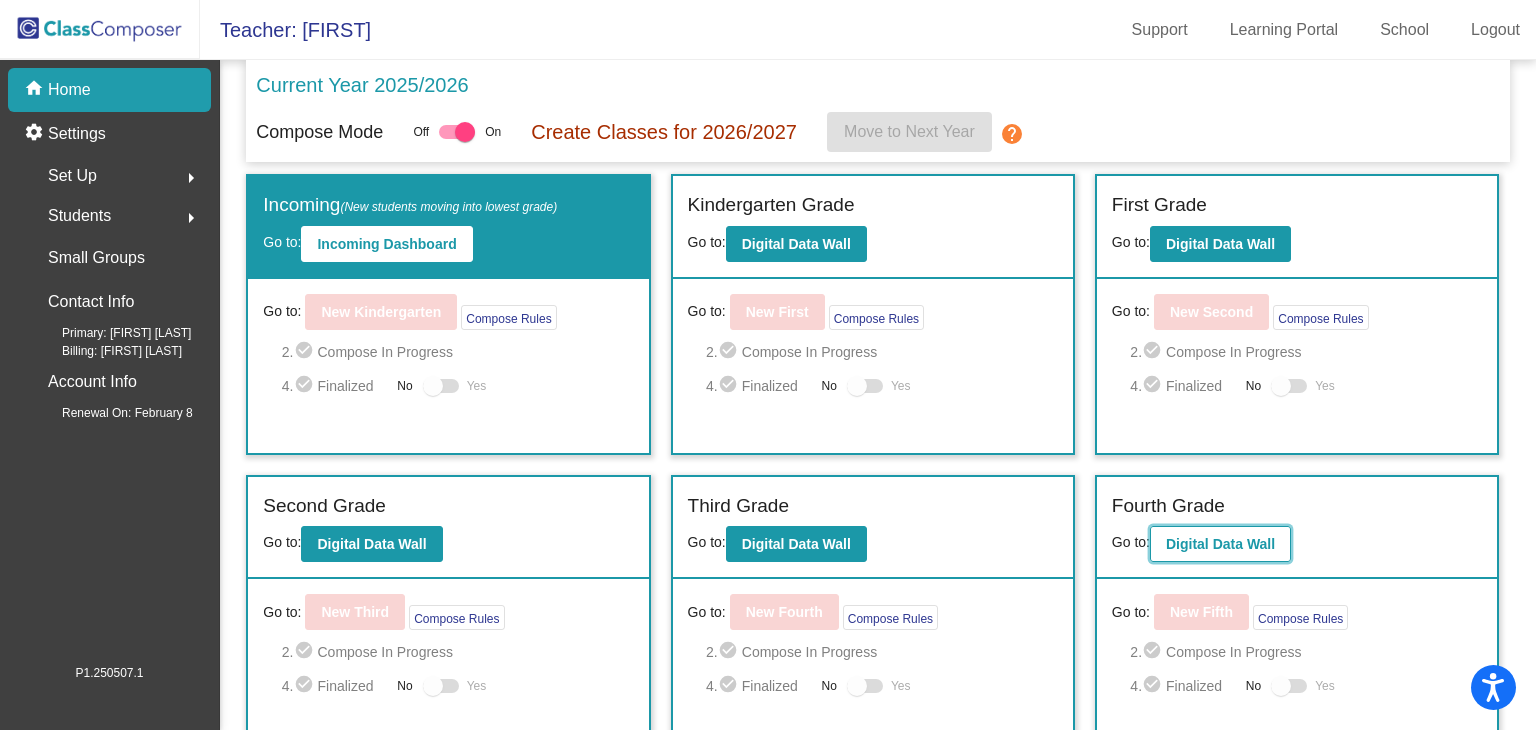 click on "Digital Data Wall" 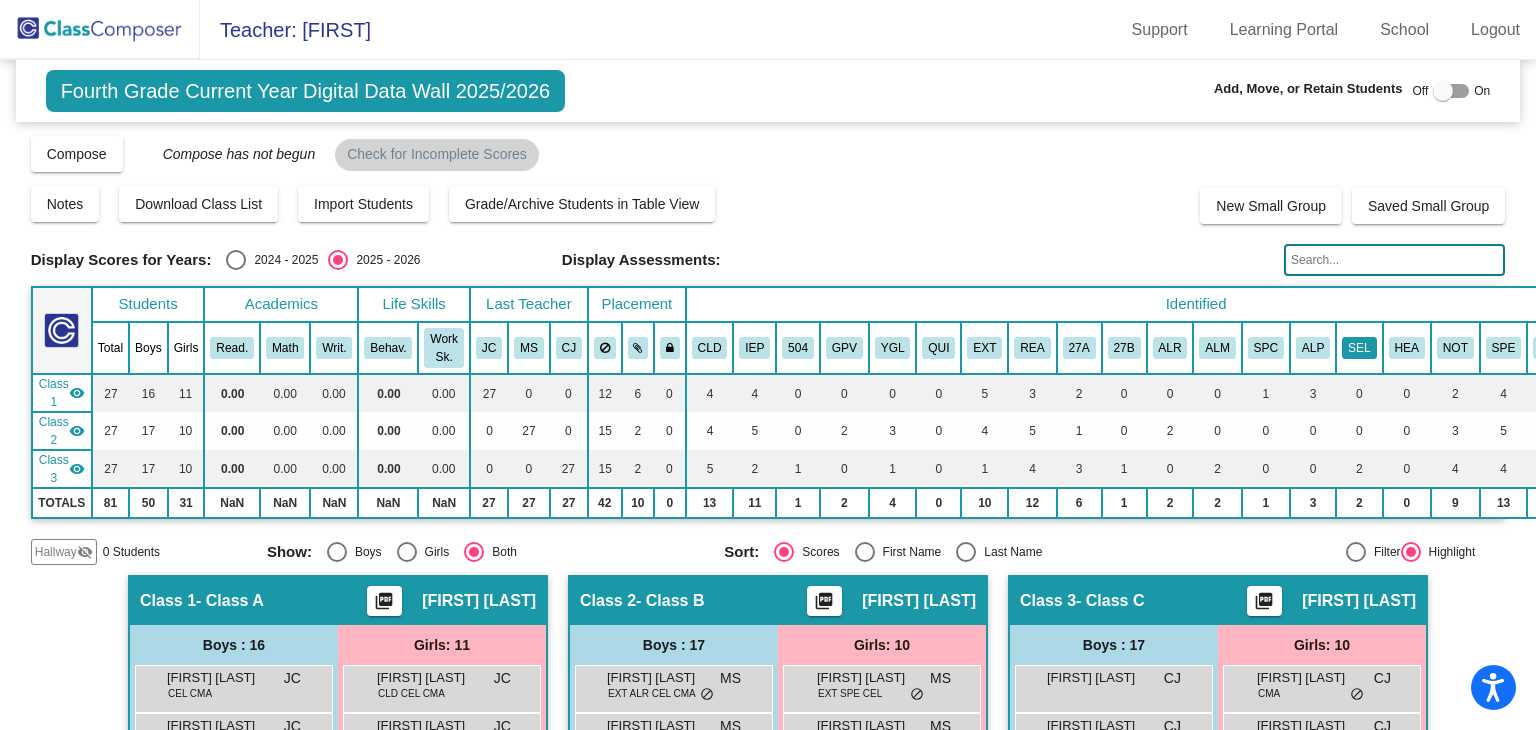 scroll, scrollTop: 0, scrollLeft: 152, axis: horizontal 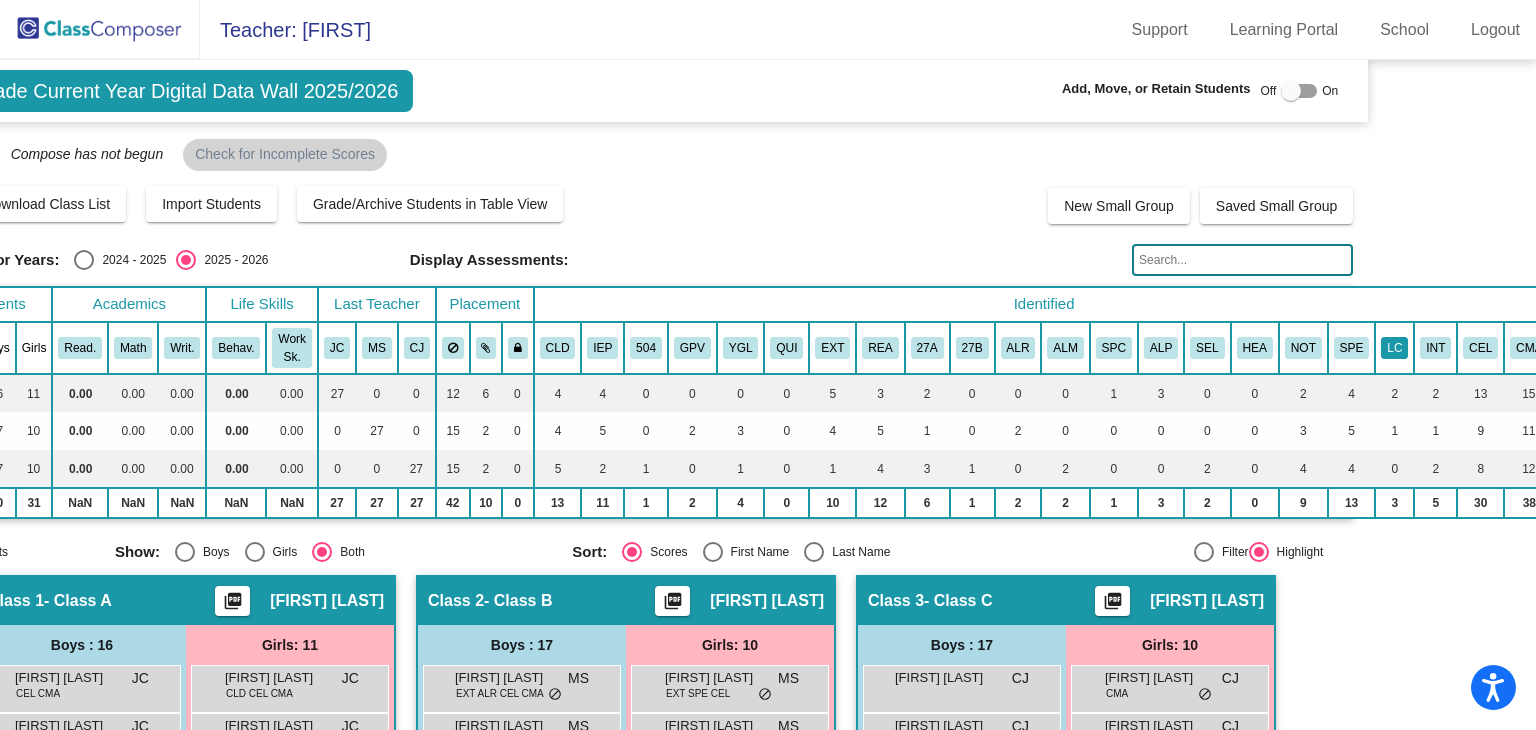 click on "LC" 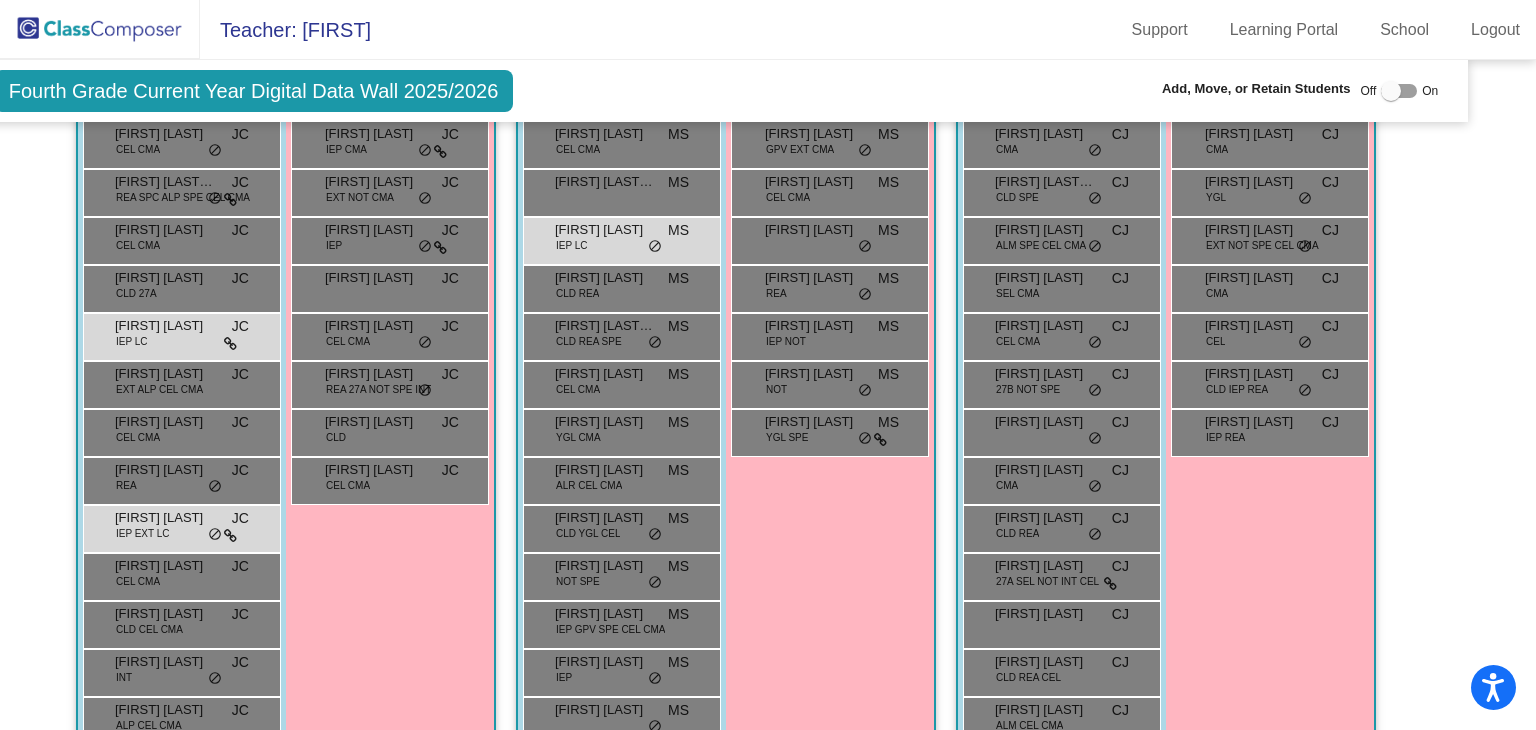 scroll, scrollTop: 700, scrollLeft: 52, axis: both 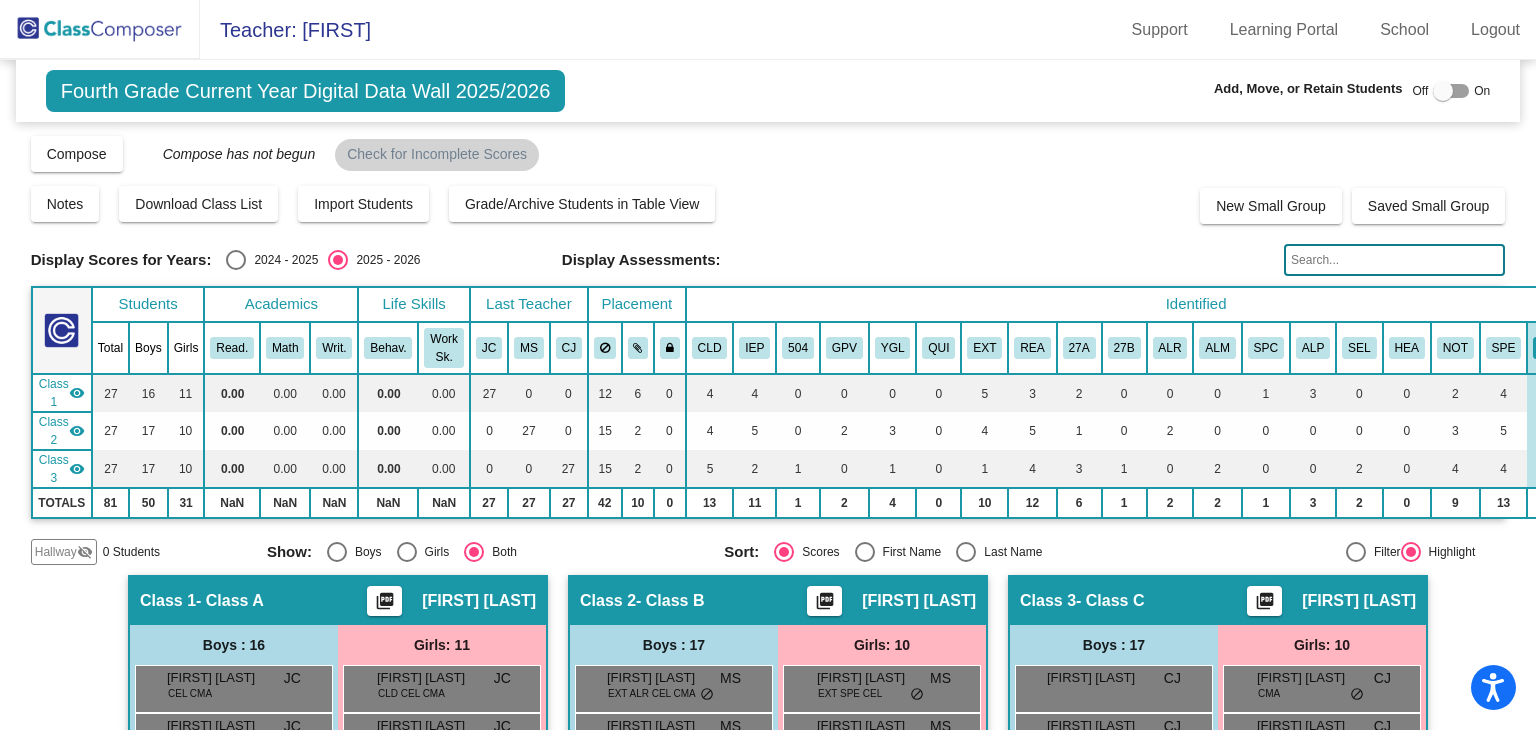 click 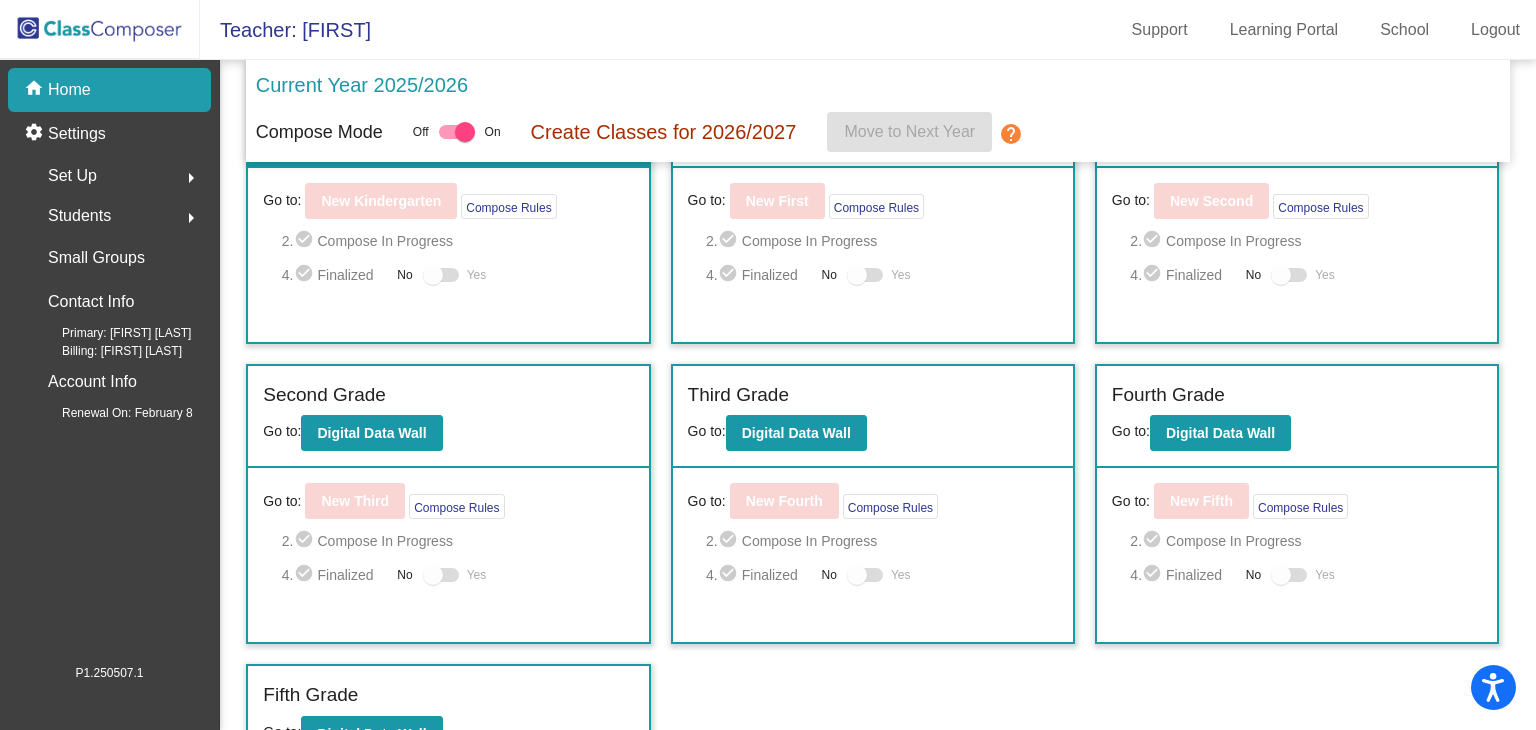 scroll, scrollTop: 146, scrollLeft: 0, axis: vertical 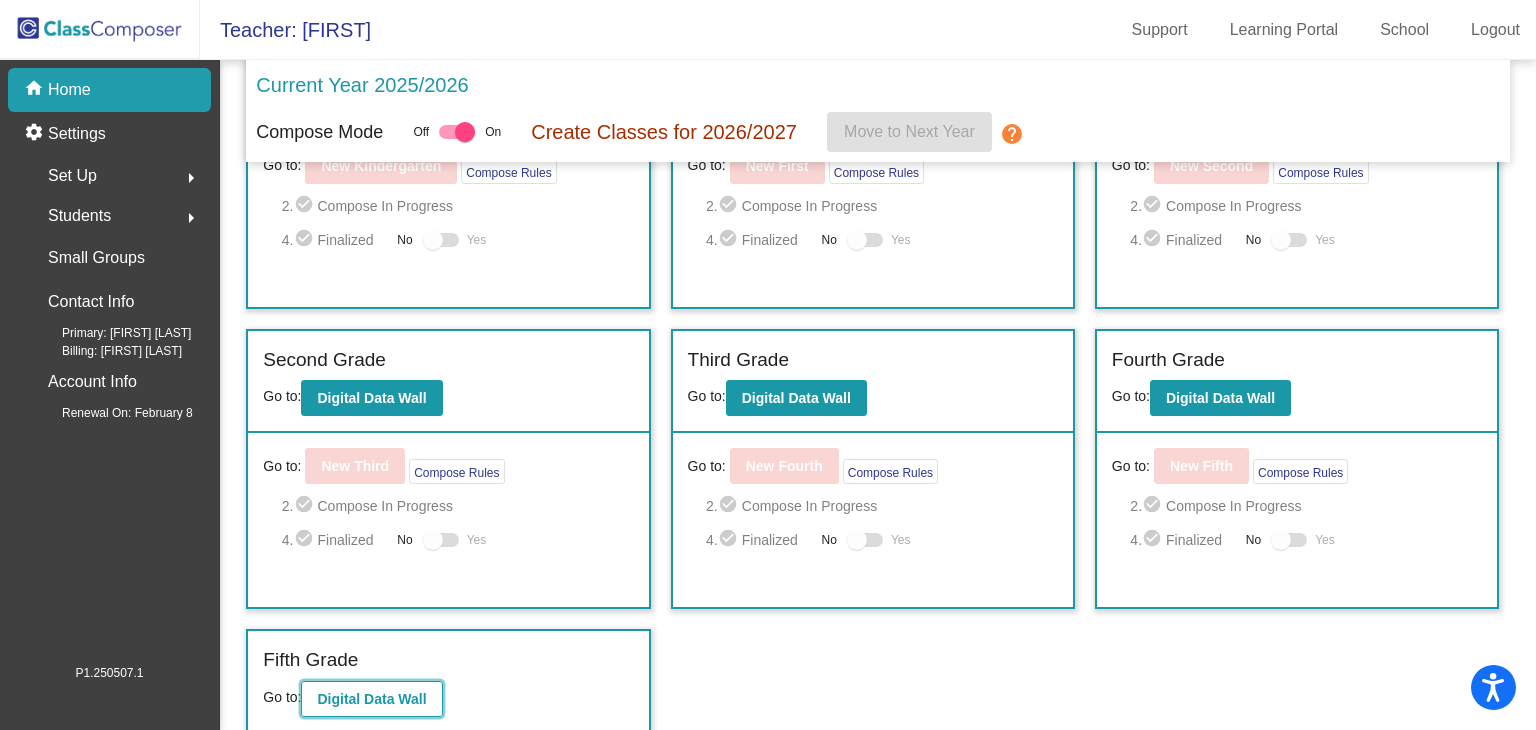 click on "Digital Data Wall" 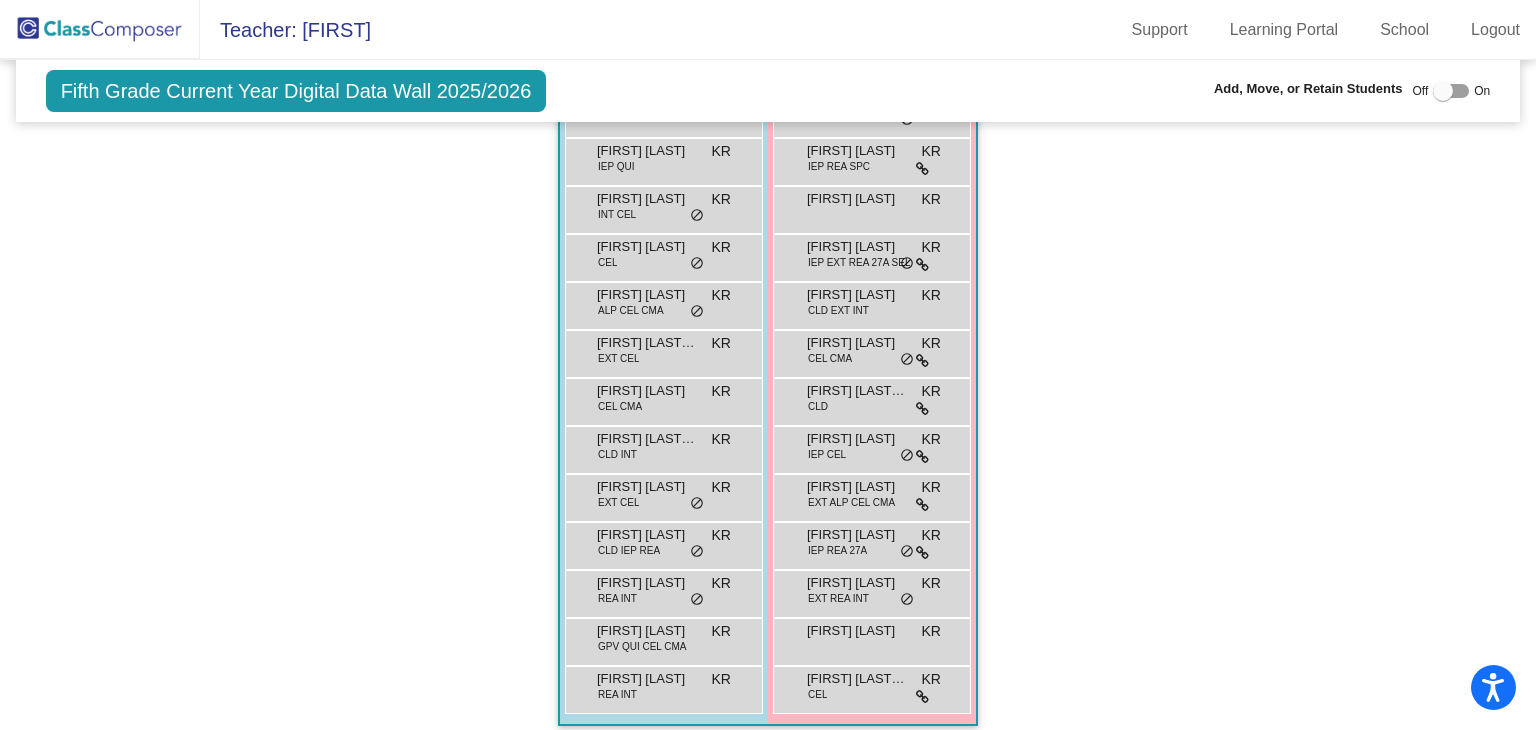 scroll, scrollTop: 1571, scrollLeft: 0, axis: vertical 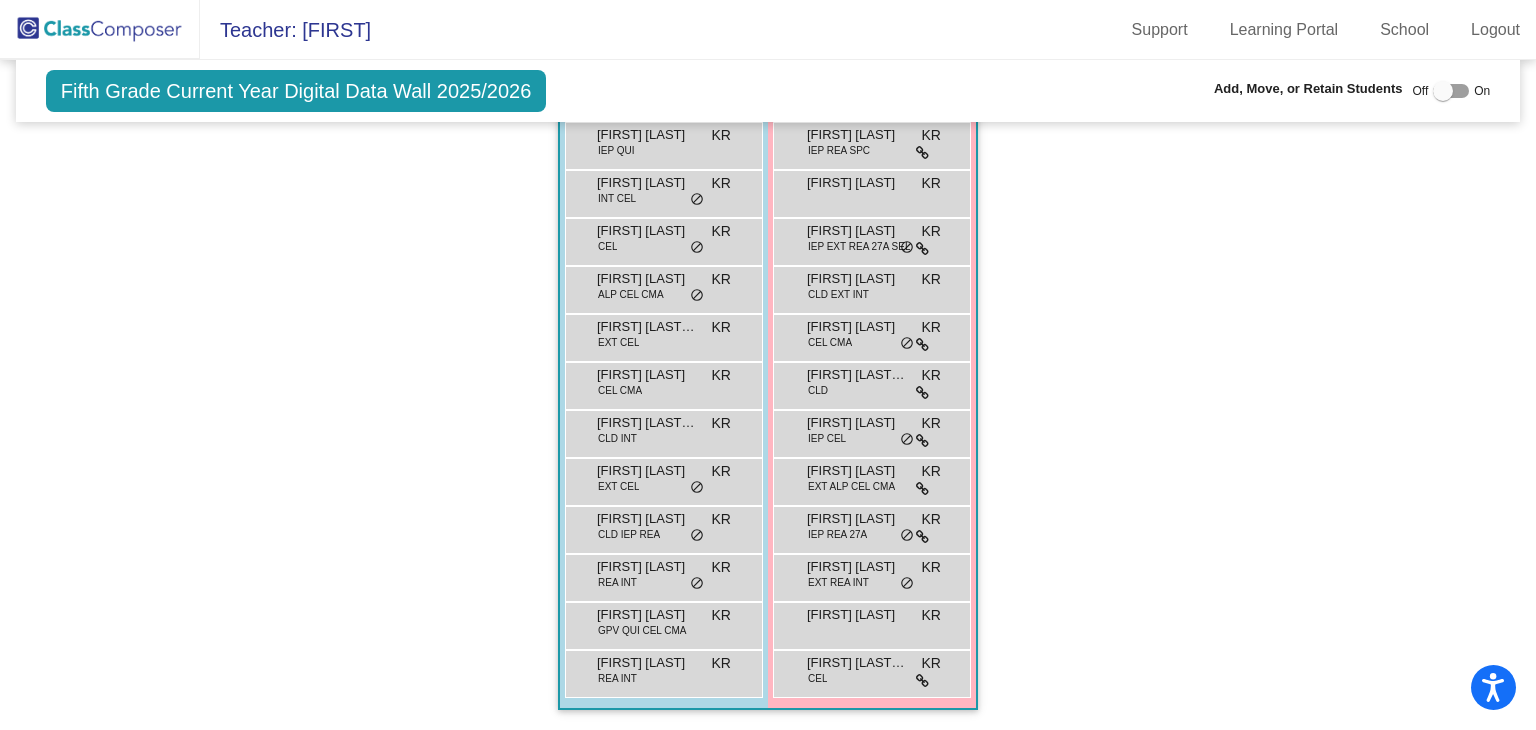 click on "Hallway   - Hallway Class  picture_as_pdf  Add Student  [FIRST] [LAST] Student Id  (Recommended)   Boy   Girl   Non Binary Add Close  Boys : 0    No Students   Girls: 0   No Students   Class 1   - Class A  picture_as_pdf [FIRST] [LAST]  Add Student  [FIRST] [LAST] Student Id  (Recommended)   Boy   Girl   Non Binary Add Close  Boys : 16  [LAST] CMA CL lock do_not_disturb_alt [FIRST] [LAST] CL lock do_not_disturb_alt [FIRST] [LAST] CEL CMA CL lock do_not_disturb_alt [FIRST] [LAST] 504 SEL NOT CL lock do_not_disturb_alt [FIRST] [LAST] CEL CL lock do_not_disturb_alt [FIRST] [LAST] CEL CMA CL lock do_not_disturb_alt [FIRST] [LAST] CL lock do_not_disturb_alt [FIRST] [LAST] MEZA CLD CEL CL lock do_not_disturb_alt [FIRST] [LAST] CLD ALM CEL CMA CL lock do_not_disturb_alt [FIRST] [LAST] 504 INT CL lock do_not_disturb_alt [FIRST] [LAST] [LAST] CLD REA CL lock do_not_disturb_alt [FIRST] [LAST] [LAST] CL lock do_not_disturb_alt [FIRST] [LAST] IEP REA 27A SEL CL lock do_not_disturb_alt [FIRST] IEP" 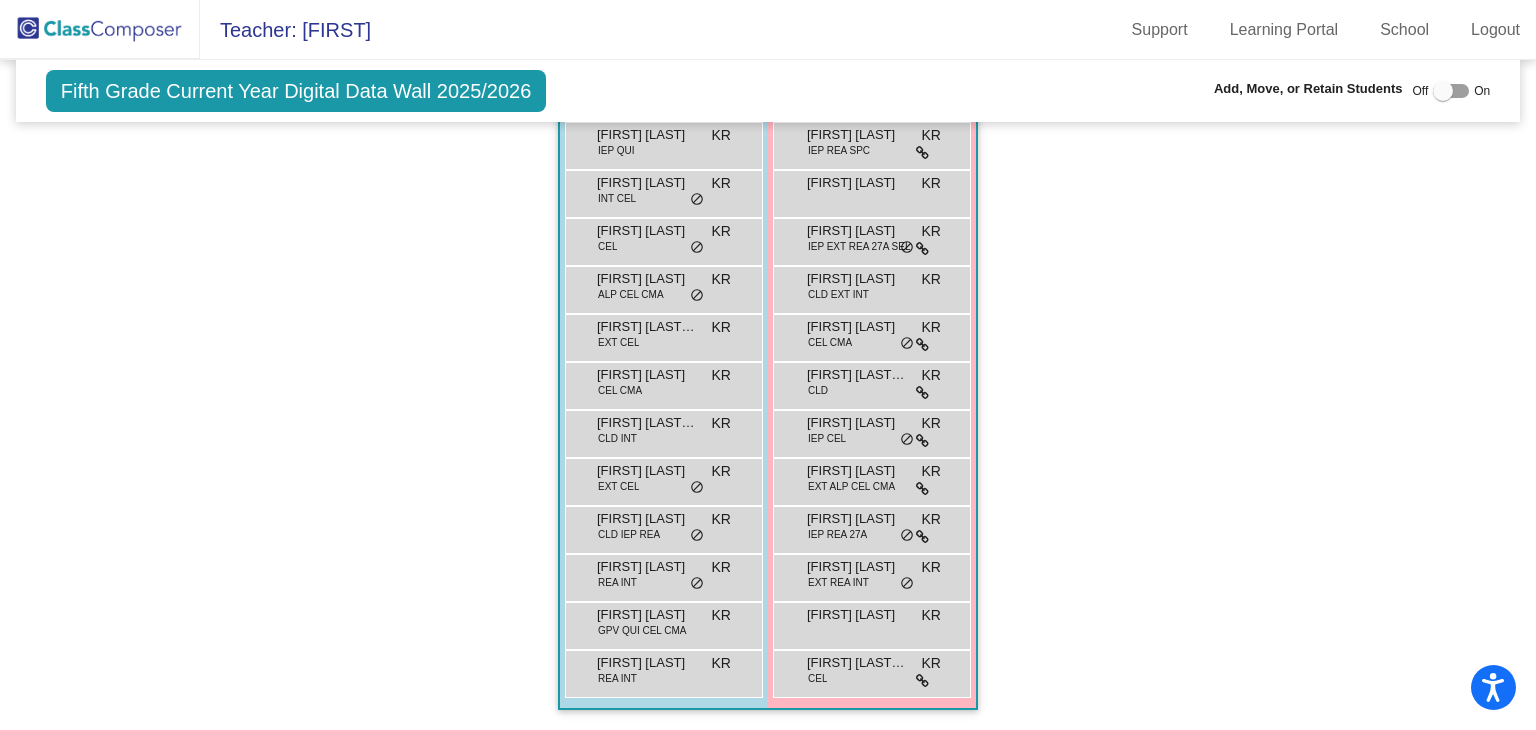 drag, startPoint x: 1032, startPoint y: 299, endPoint x: 1502, endPoint y: 185, distance: 483.62796 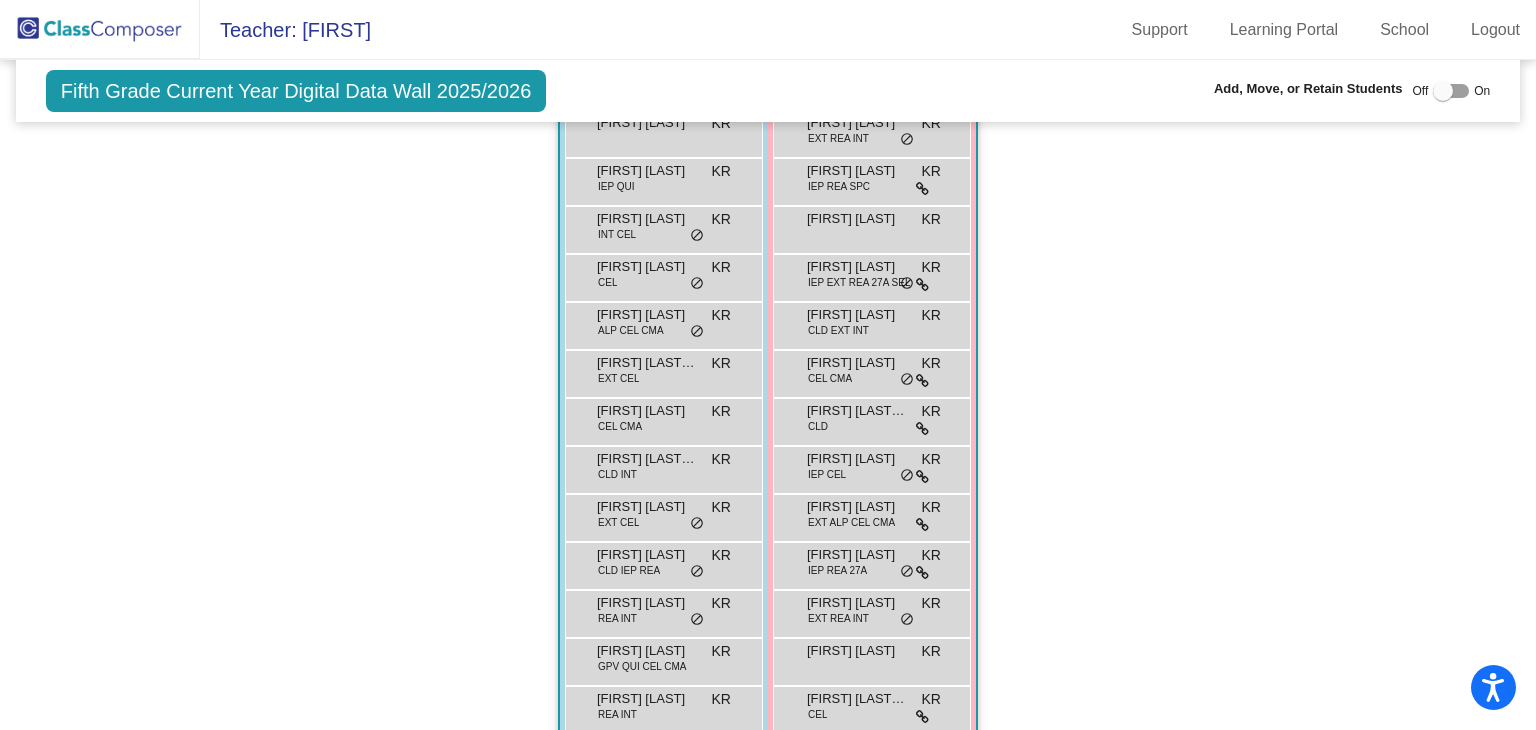 click on "Fifth Grade Current Year Digital Data Wall 2025/2026  Add, Move, or Retain Students Off   On  Incoming   Digital Data Wall    Display Scores for Years:   2024 - 2025   2025 - 2026  Grade/Archive Students in Table View   Download   New Small Group   Saved Small Group   Compose   View Compose   View & Edit Compose   Submit Classes  Compose has not begun  Check for Incomplete Scores  Notes   Download Class List   Import Students   Grade/Archive Students in Table View   New Small Group   Saved Small Group  Display Scores for Years:   2024 - 2025   2025 - 2026 Display Assessments: Students Academics Life Skills  Last Teacher  Placement  Identified  Total Boys Girls  Read.   Math   Writ.   Behav.   Work Sk.   CL   KS   SD   KR   CLD   IEP   504   GPV   YGL   QUI   EXT   REA   27A   27B   ALR   ALM   SPC   ALP   SEL   HEA   NOT   SPE   LC   INT   CEL   CMA  Hallway  visibility_off  0 0 0                 0   0   0   0   0   0   0   0   0   0   0   0   0   0   0   0   0   0   0   0   0   0   0   0   0   0   0  0" 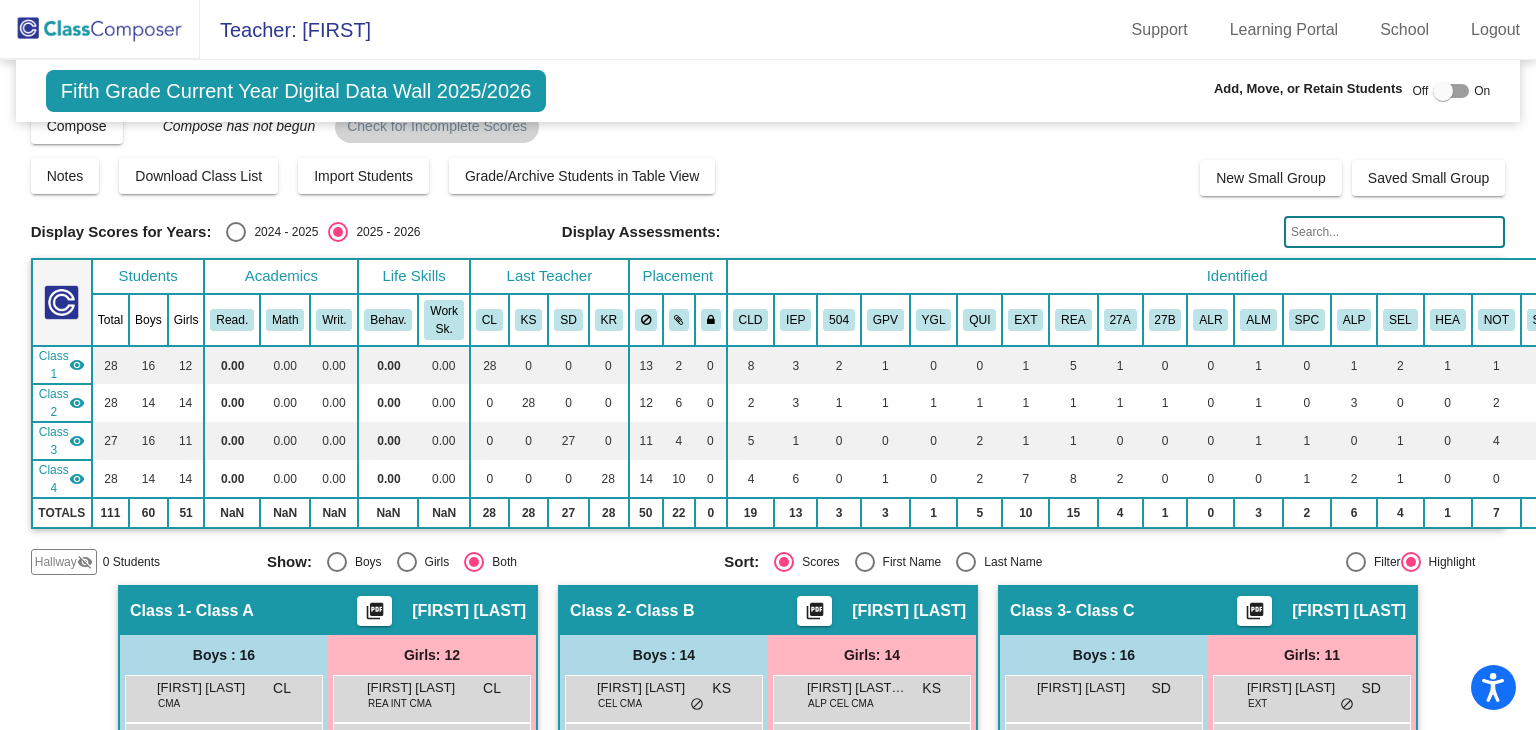 scroll, scrollTop: 0, scrollLeft: 0, axis: both 